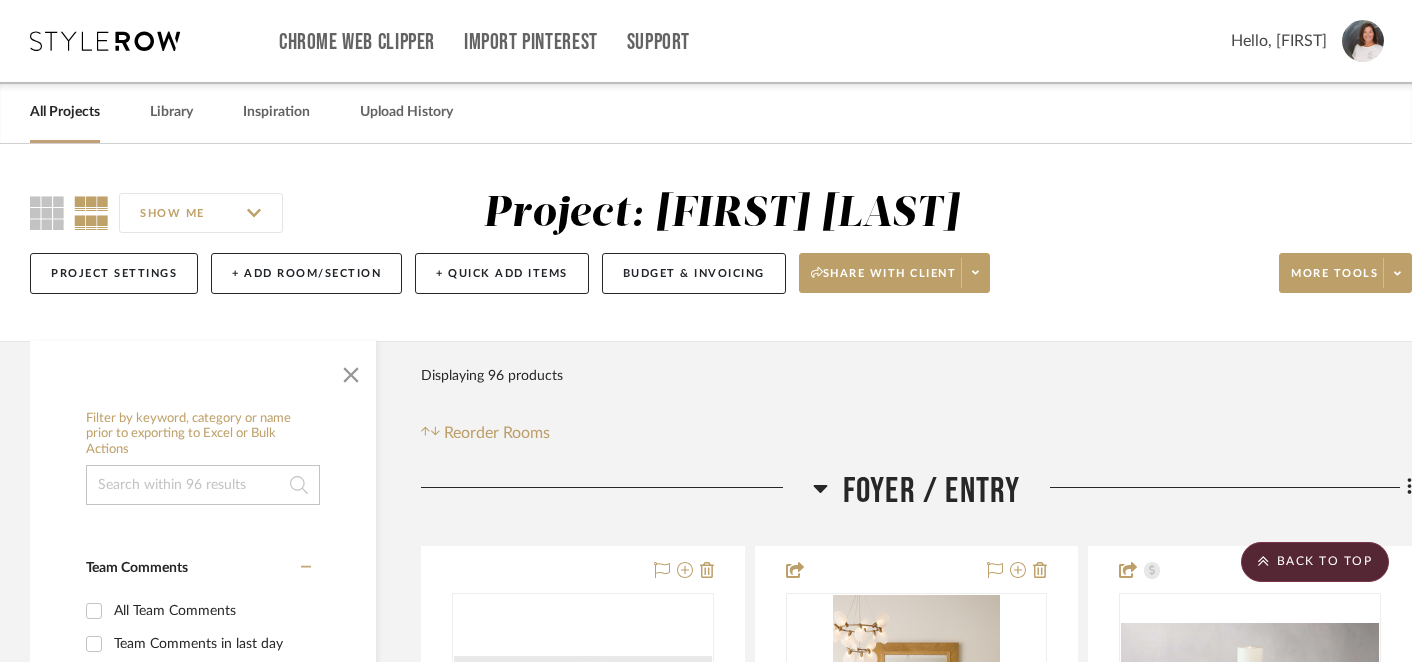 scroll, scrollTop: 14592, scrollLeft: 0, axis: vertical 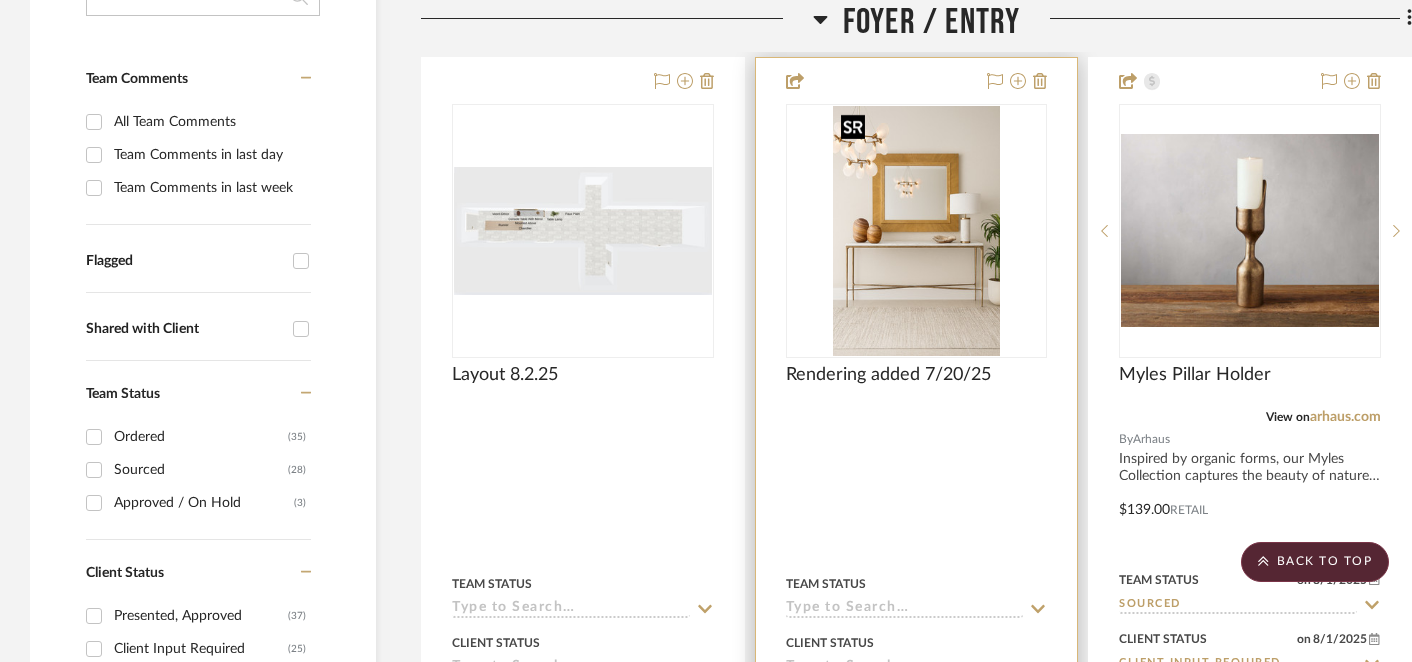 click at bounding box center (916, 231) 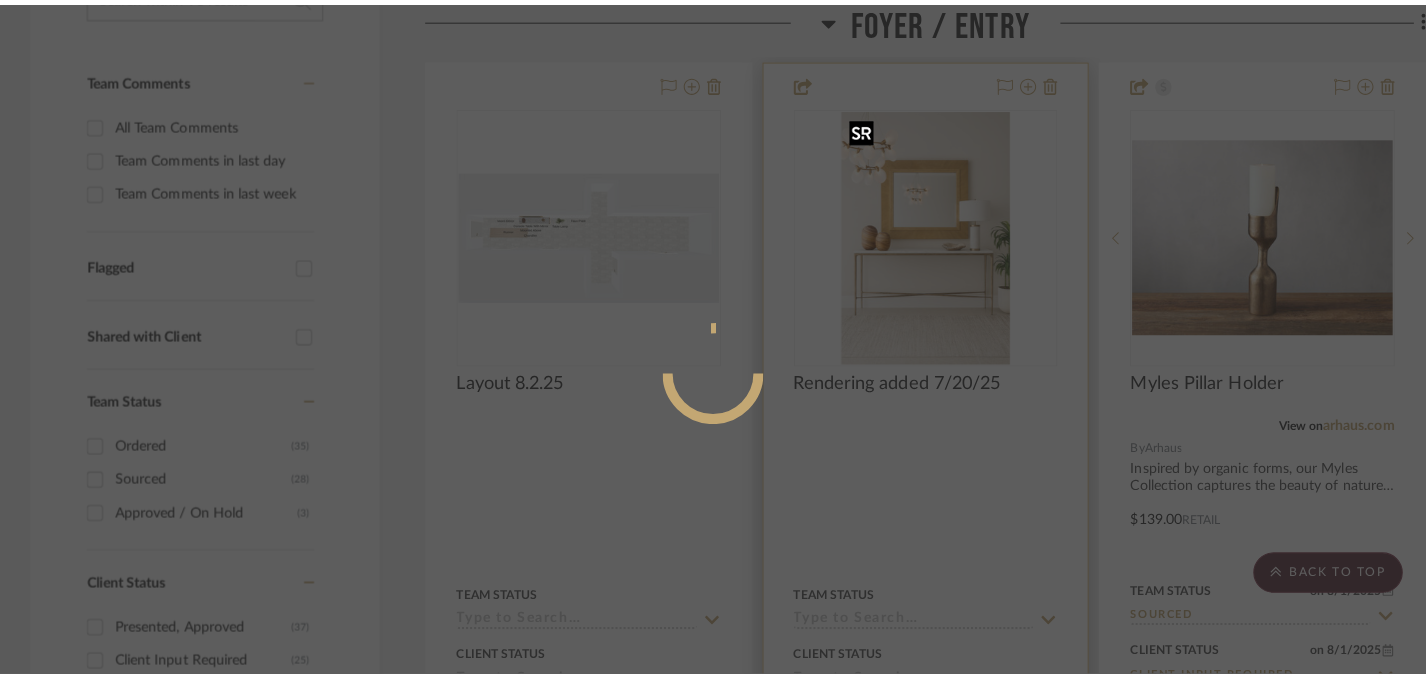 scroll, scrollTop: 0, scrollLeft: 0, axis: both 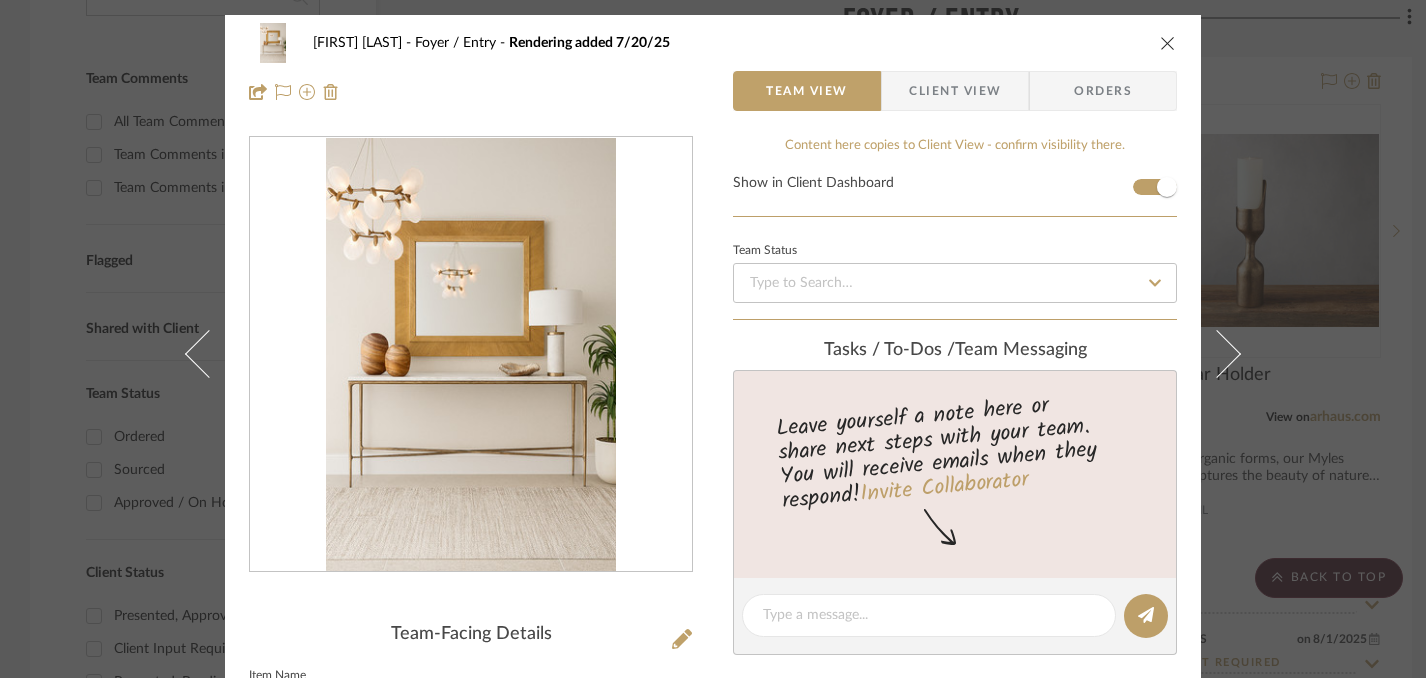 click at bounding box center (1168, 43) 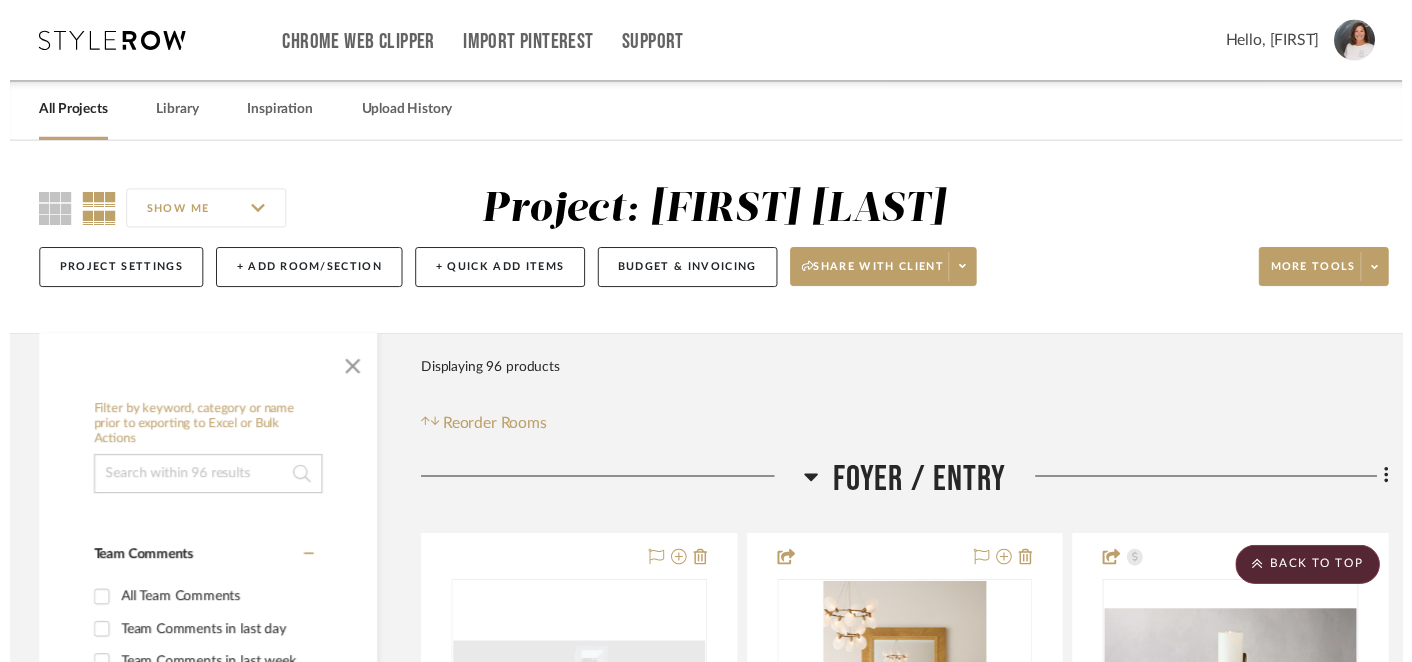 scroll, scrollTop: 489, scrollLeft: 0, axis: vertical 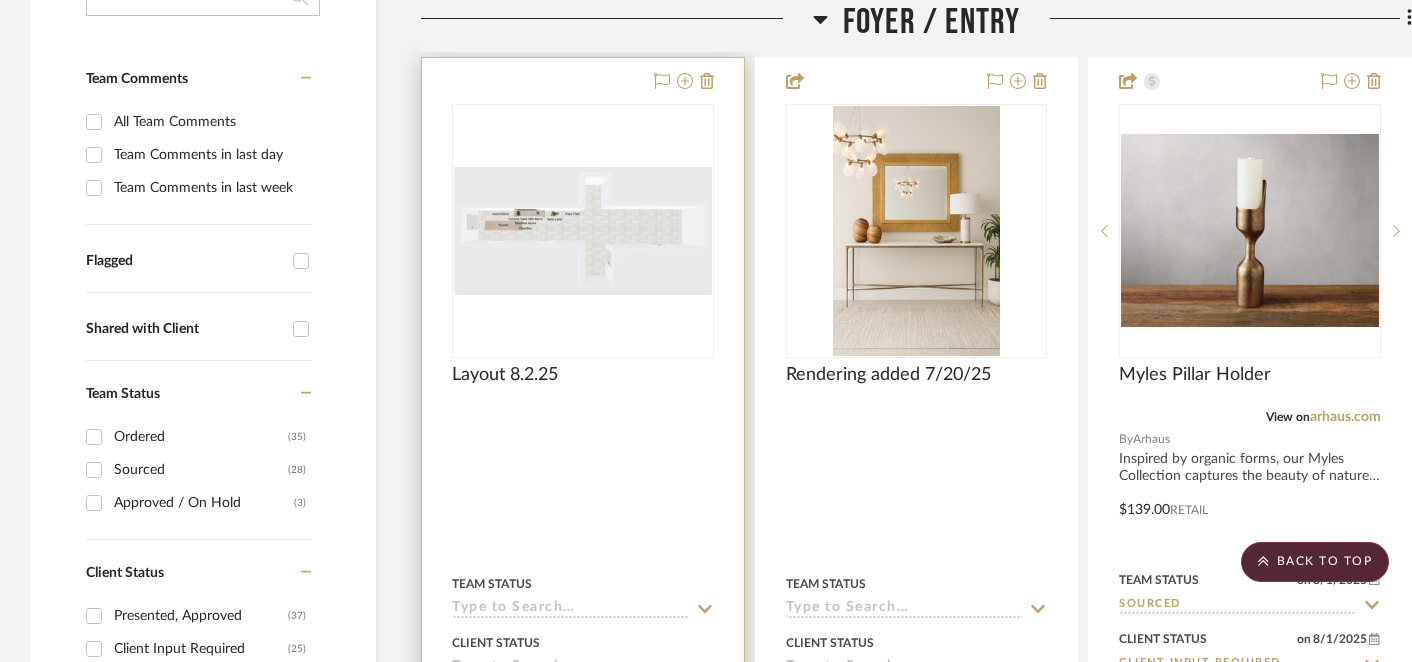 click at bounding box center [583, 231] 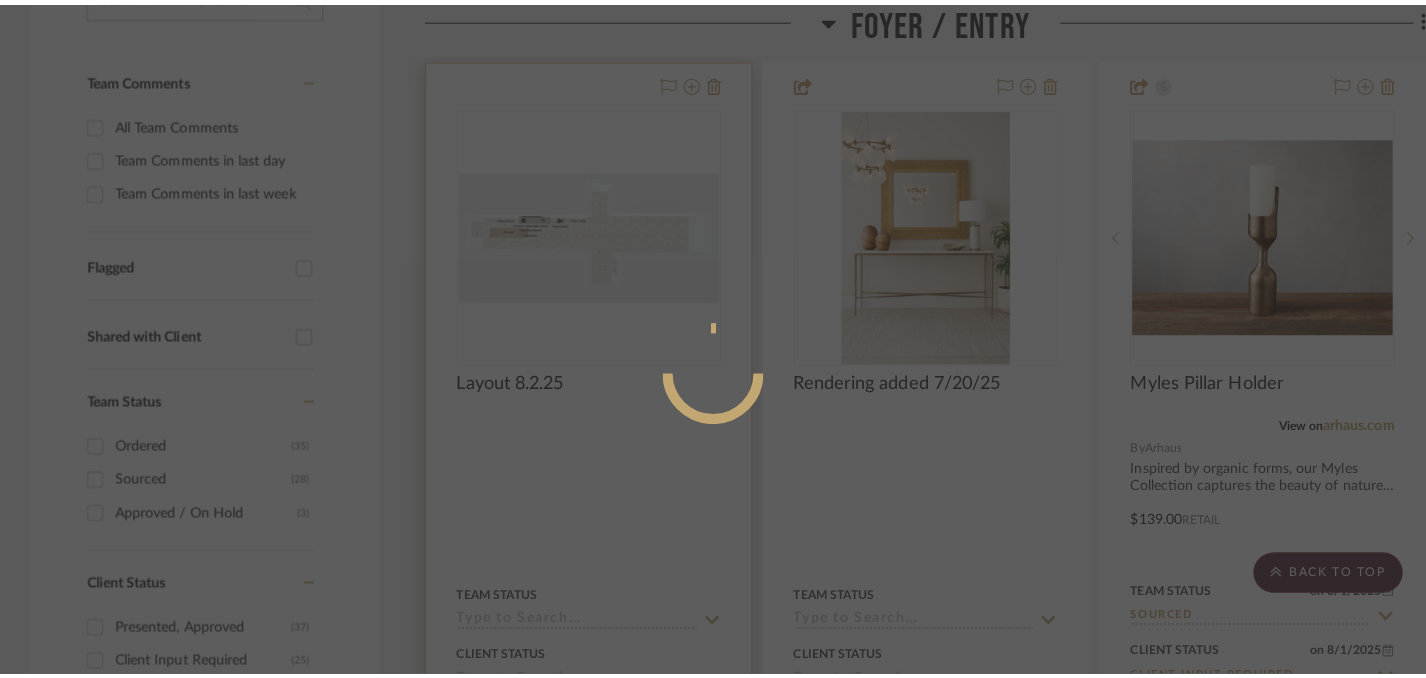 scroll, scrollTop: 0, scrollLeft: 0, axis: both 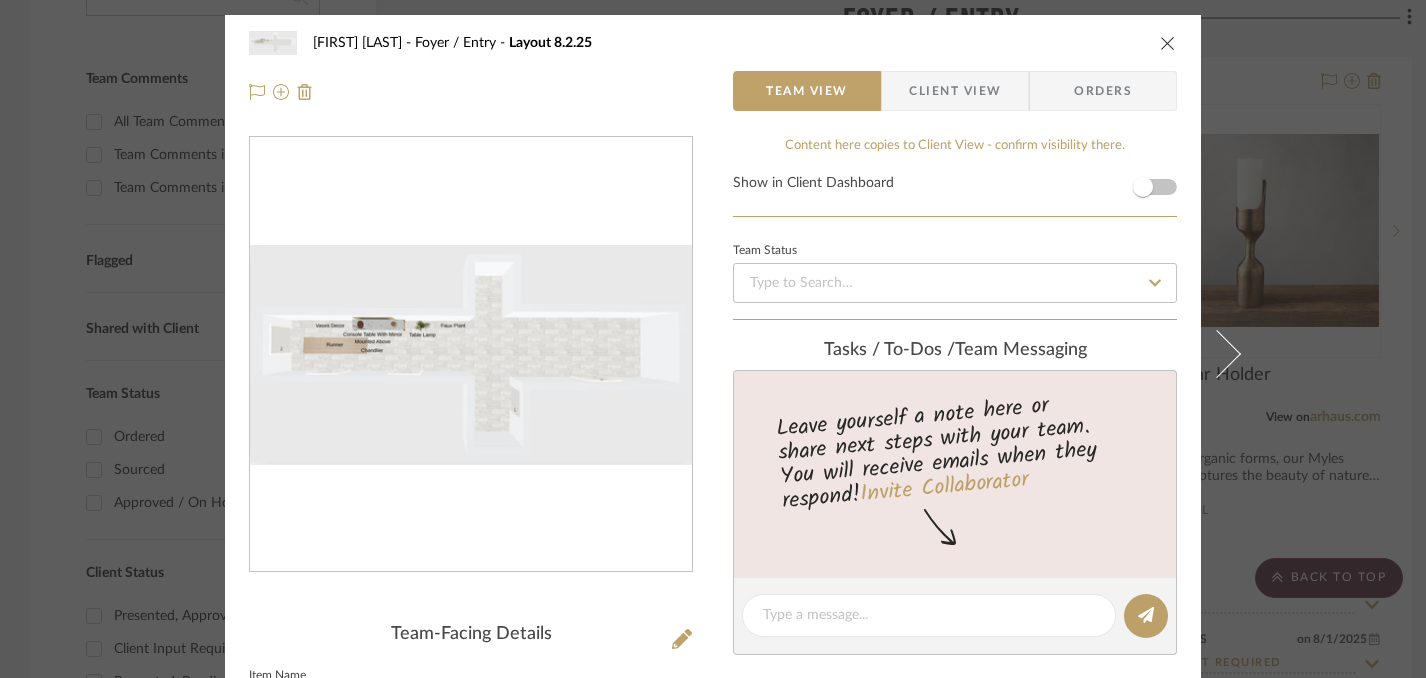 click at bounding box center (1168, 43) 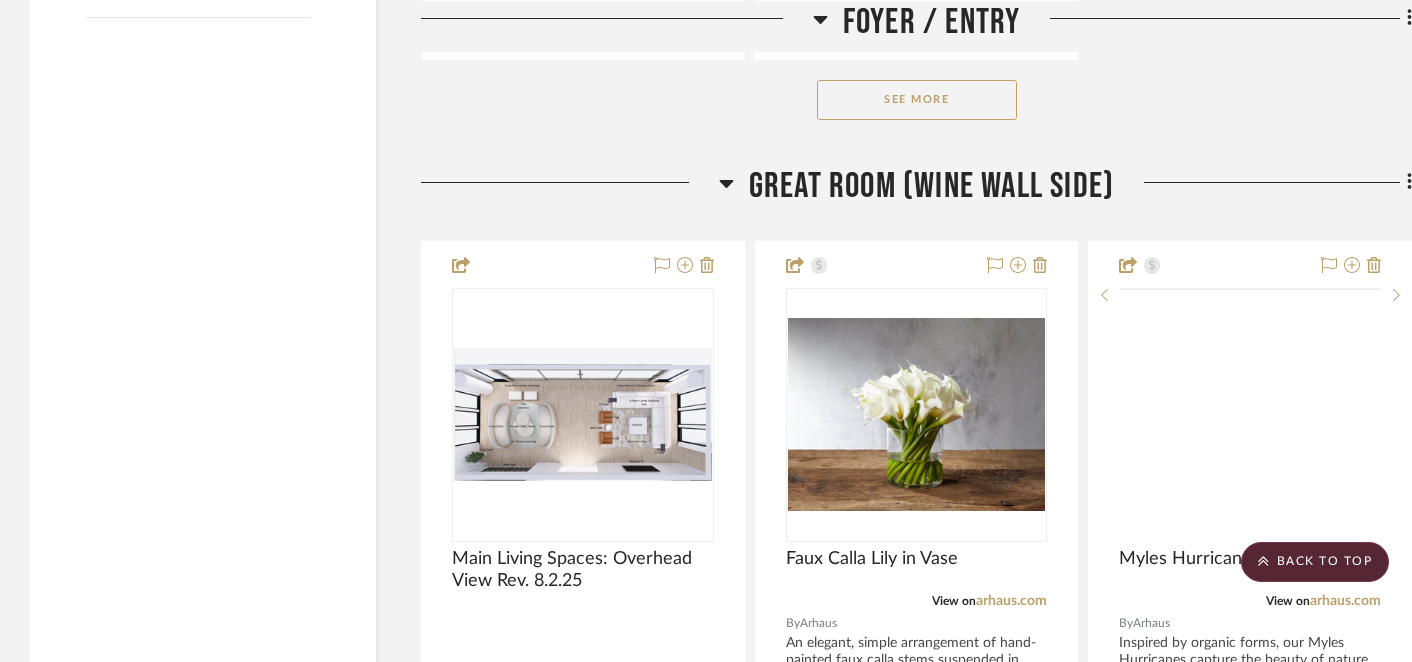 scroll, scrollTop: 3144, scrollLeft: 0, axis: vertical 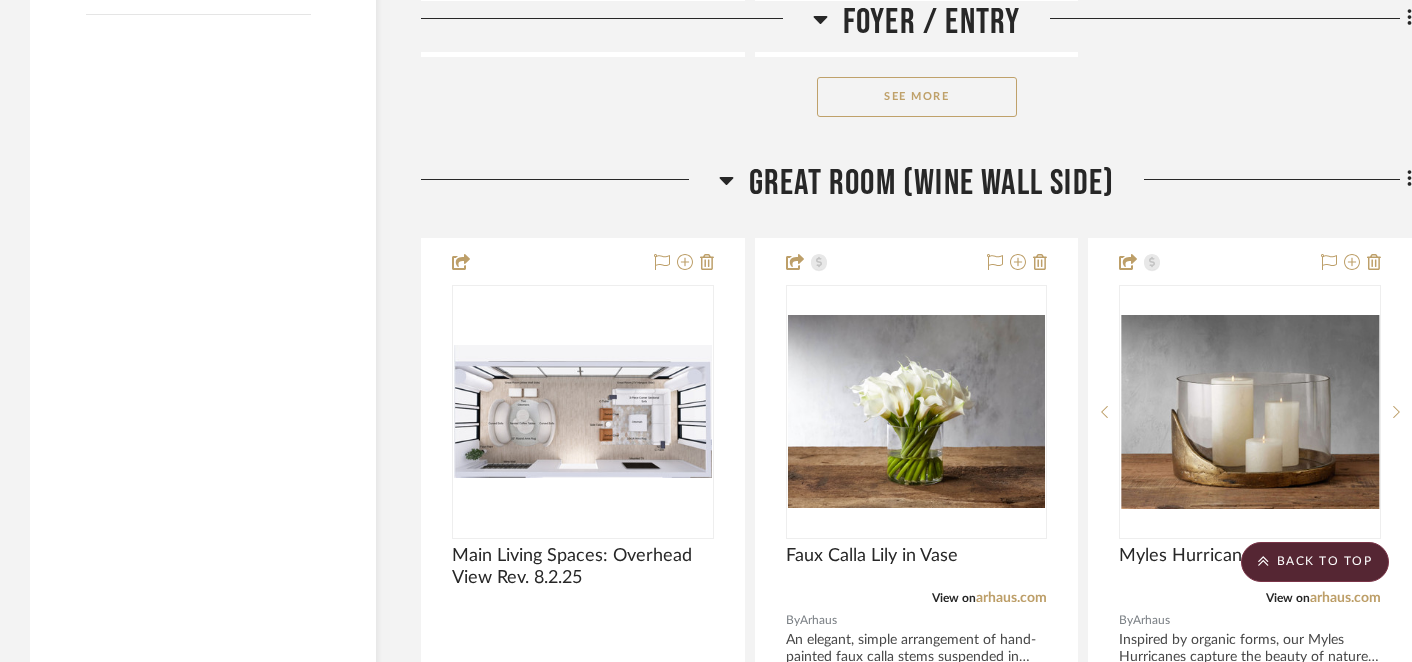 click on "See More" 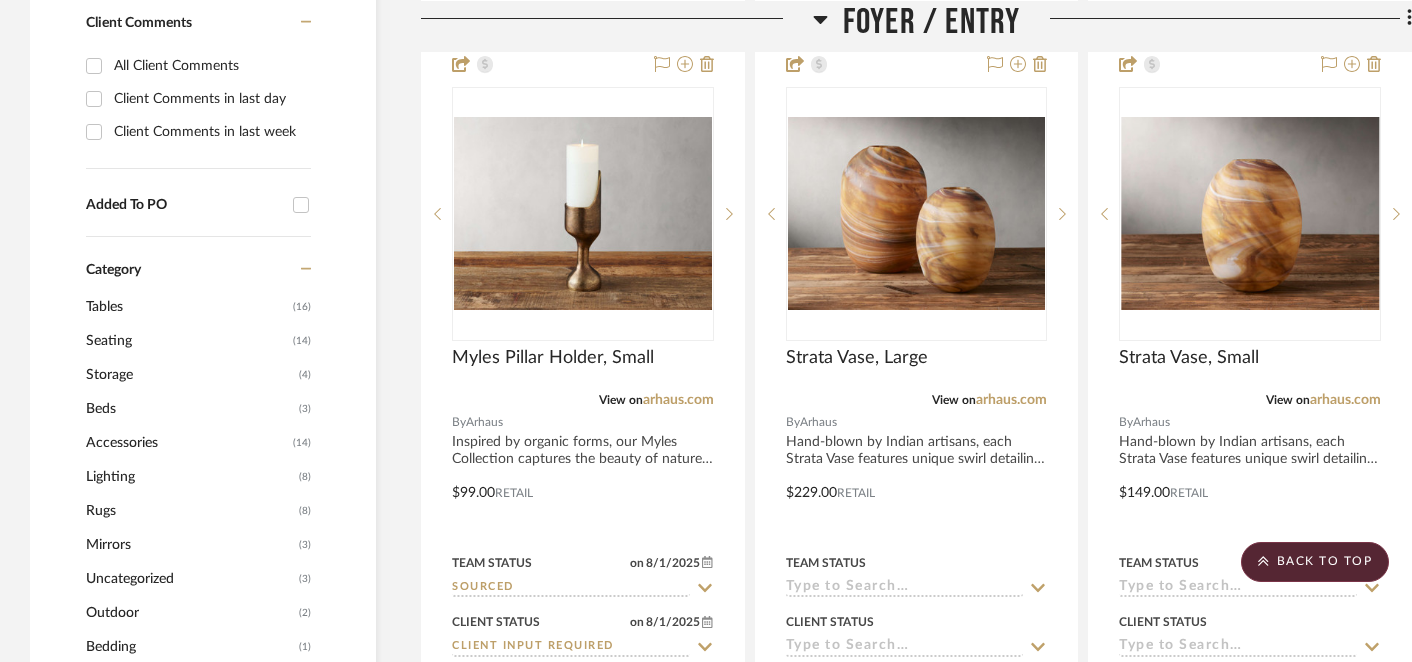 scroll, scrollTop: 1416, scrollLeft: 0, axis: vertical 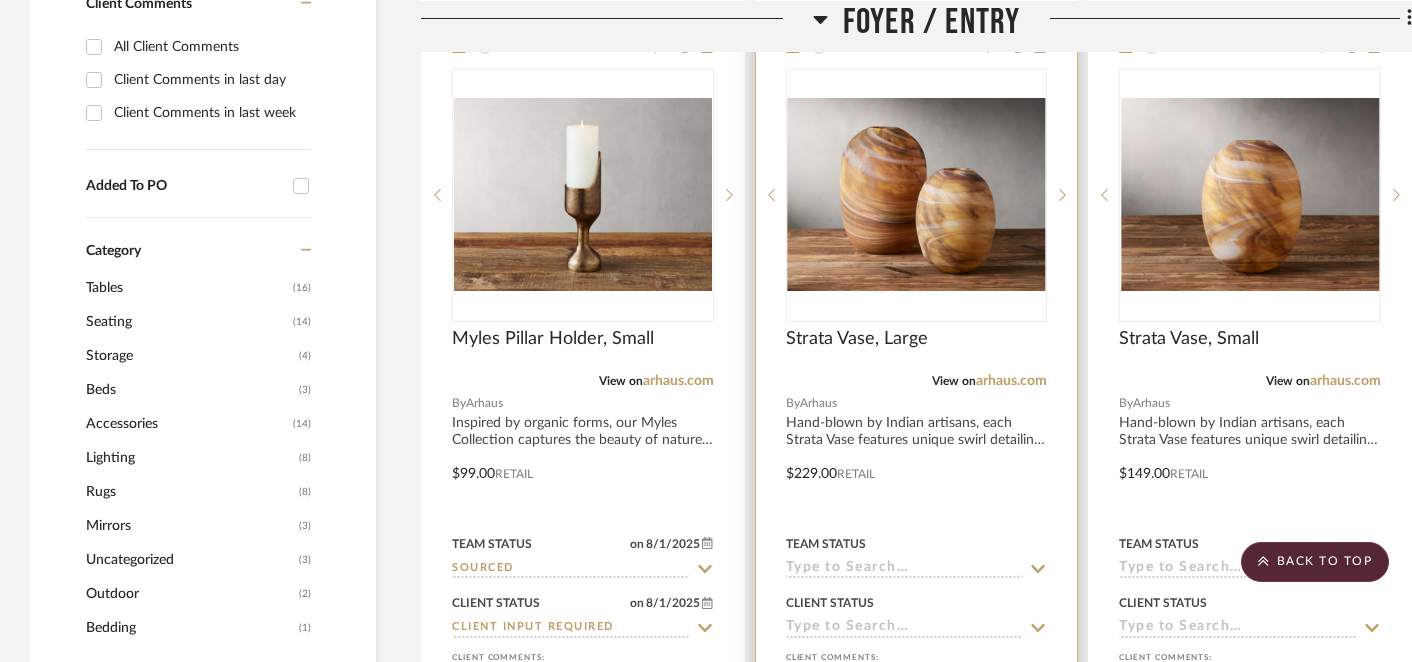 click 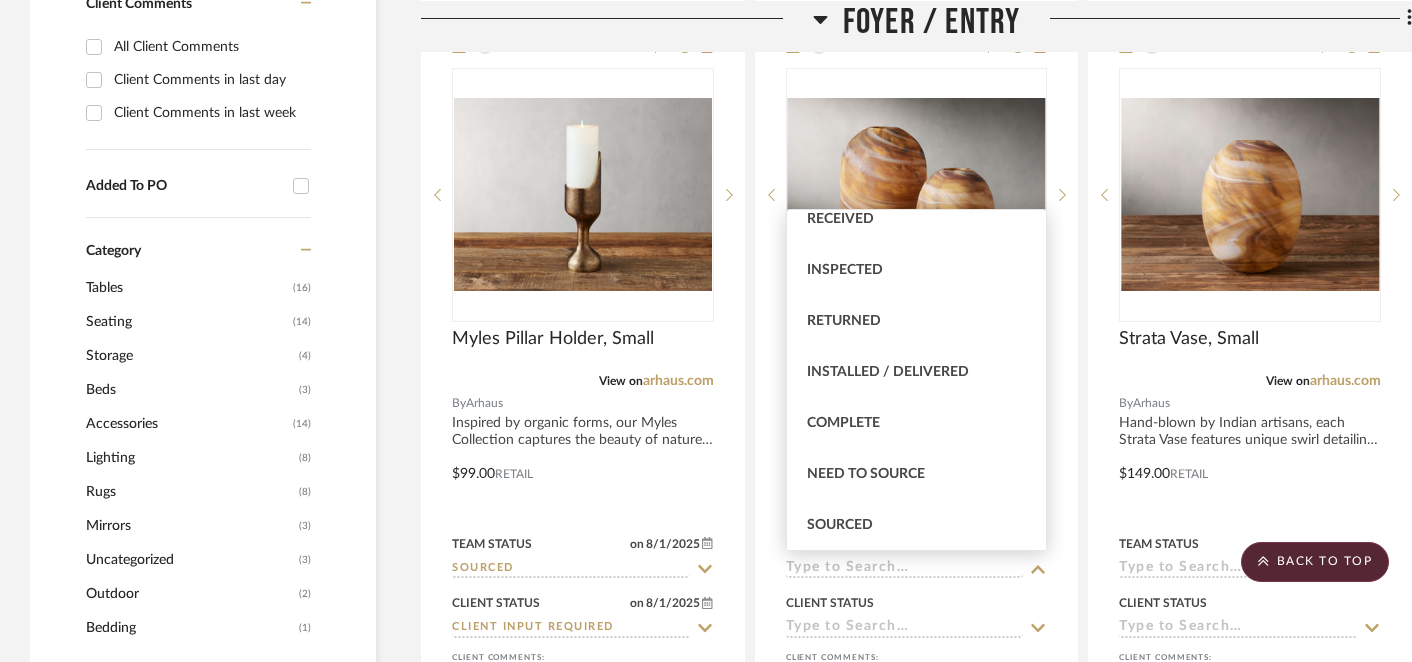 scroll, scrollTop: 376, scrollLeft: 0, axis: vertical 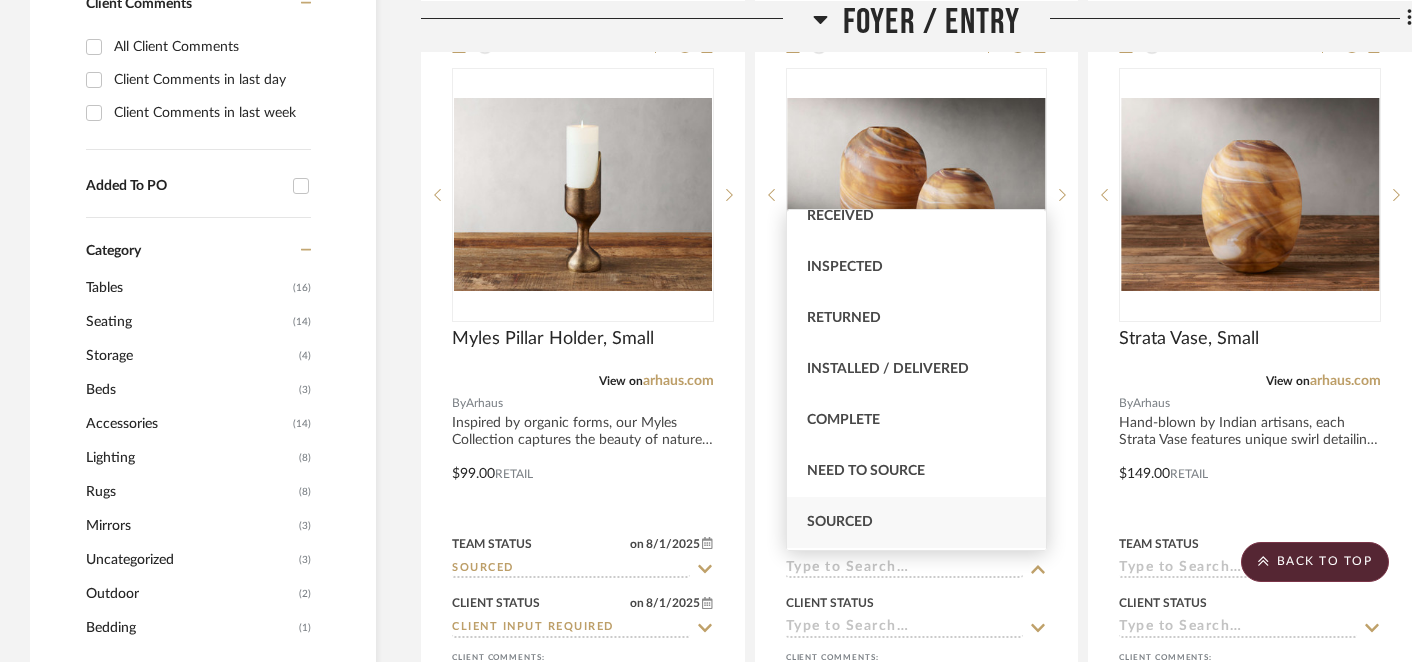 click on "Sourced" at bounding box center [917, 522] 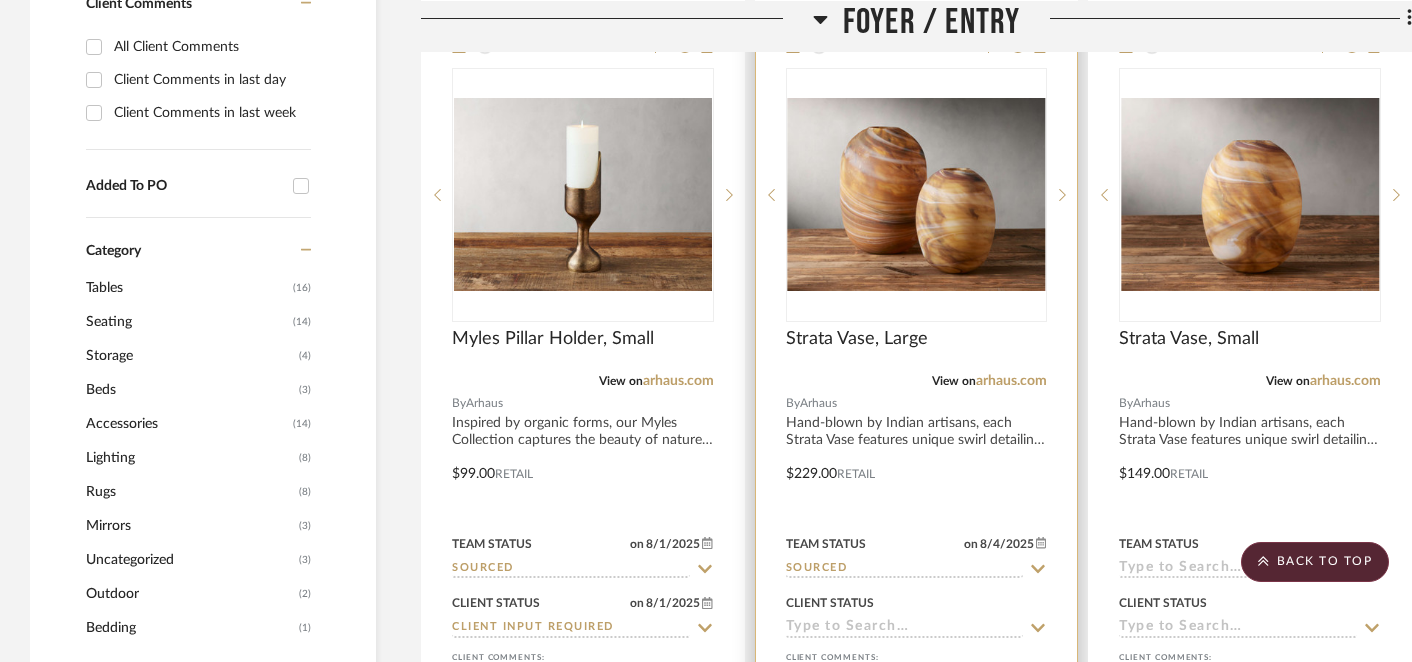 click 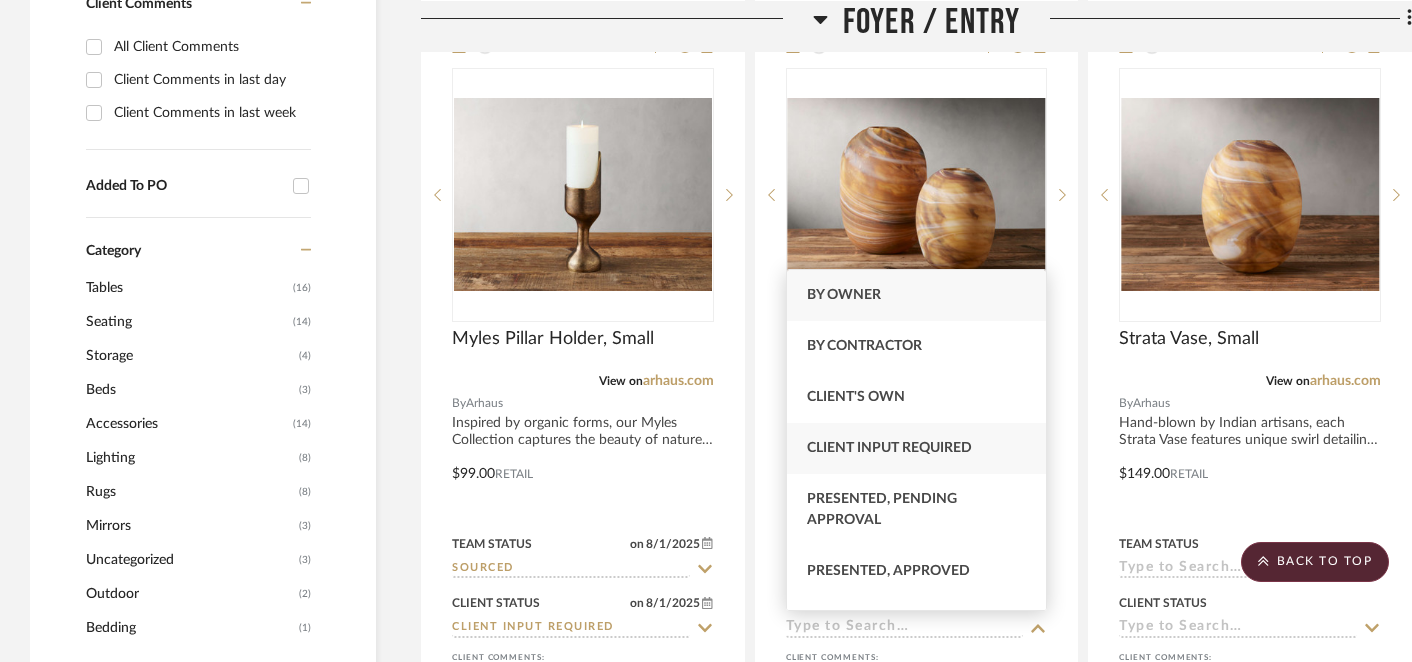 click on "Client Input Required" at bounding box center [917, 448] 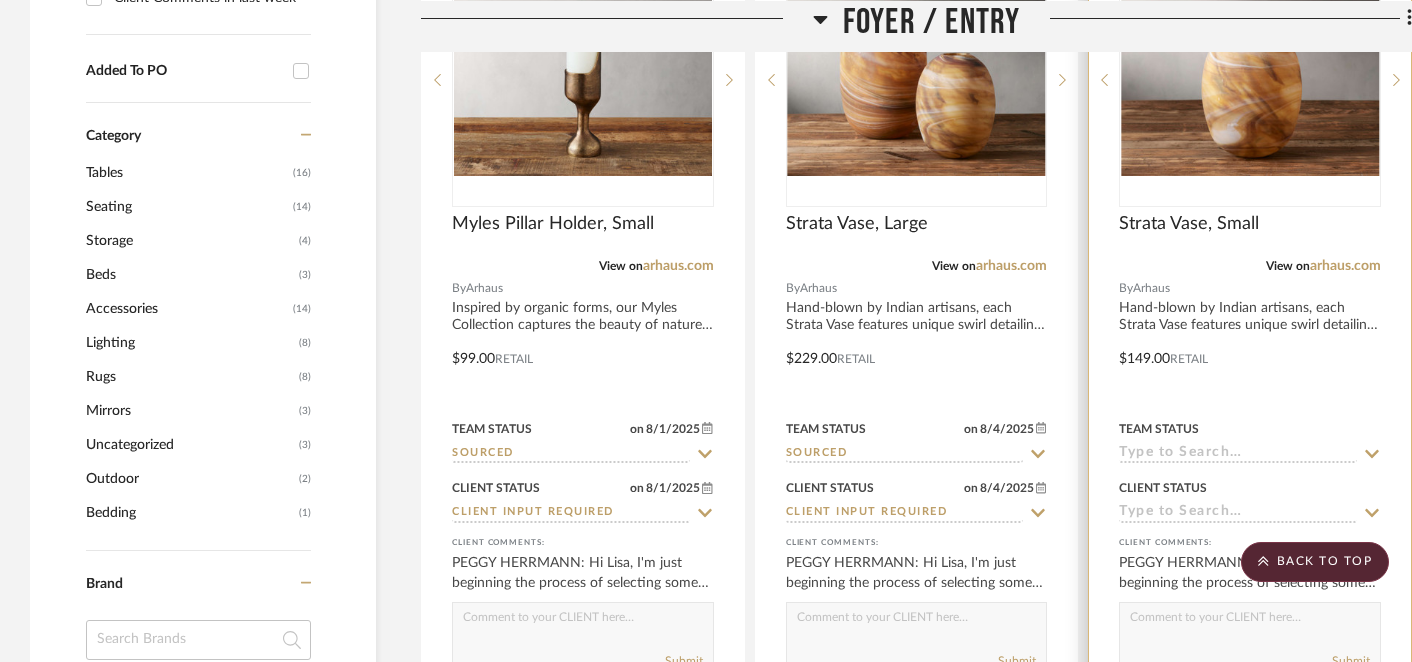 scroll, scrollTop: 1535, scrollLeft: 0, axis: vertical 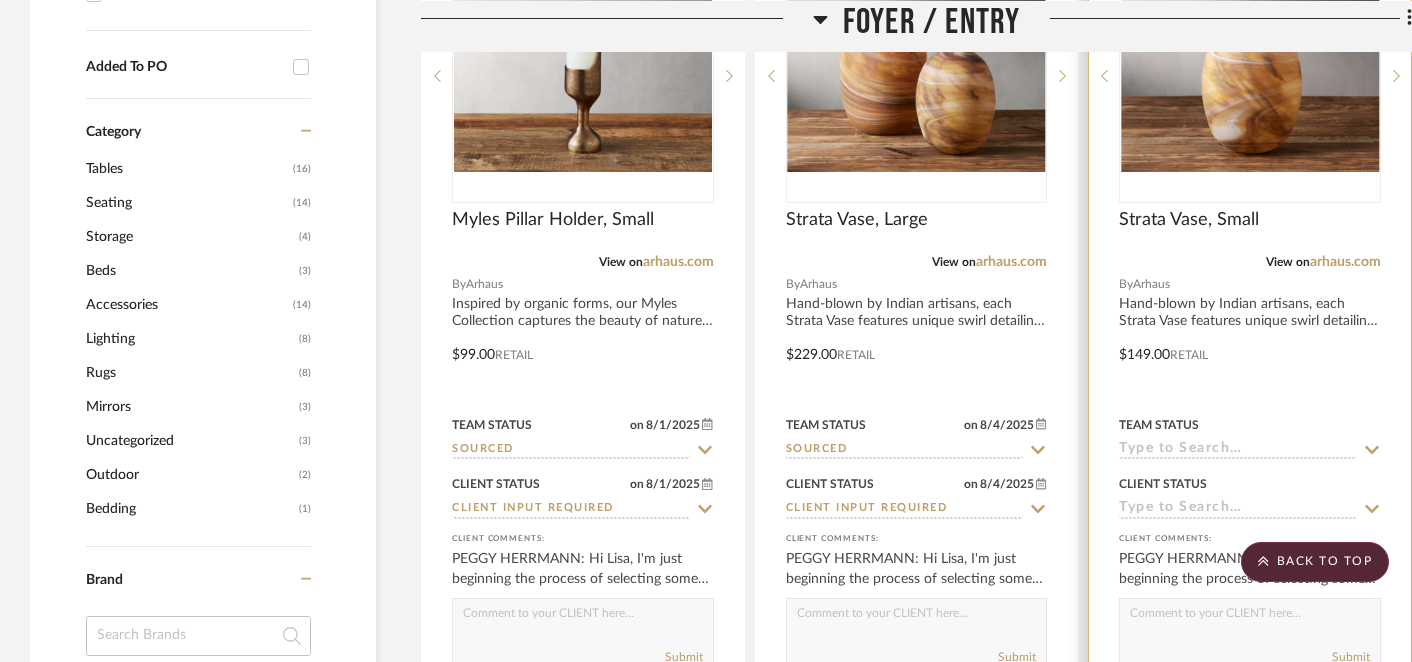 click 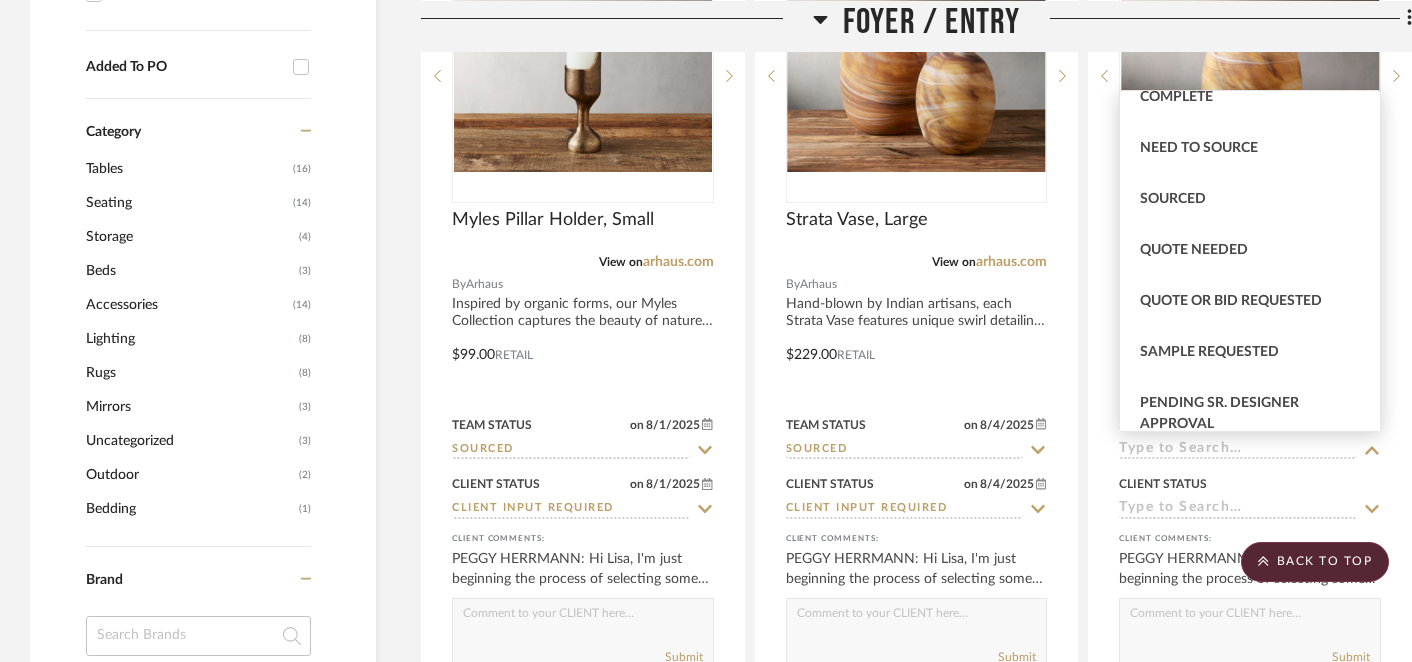 scroll, scrollTop: 581, scrollLeft: 0, axis: vertical 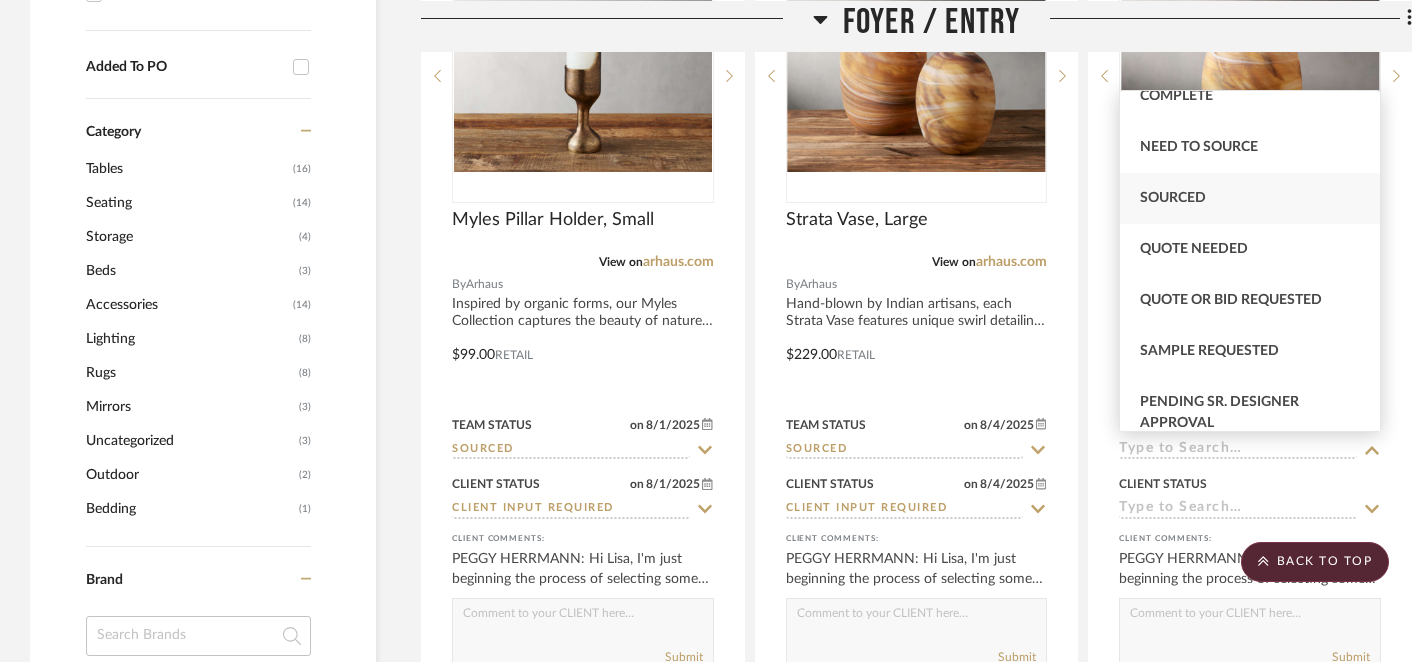 click on "Sourced" at bounding box center [1173, 198] 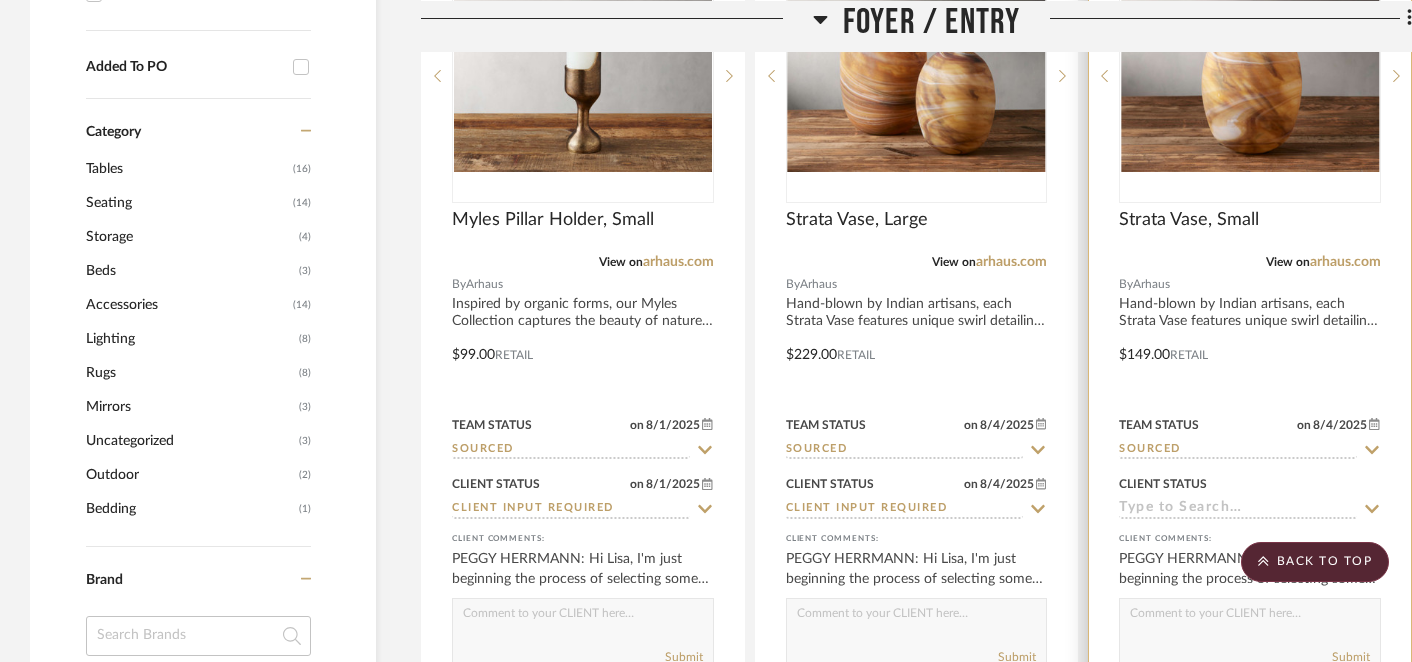 click 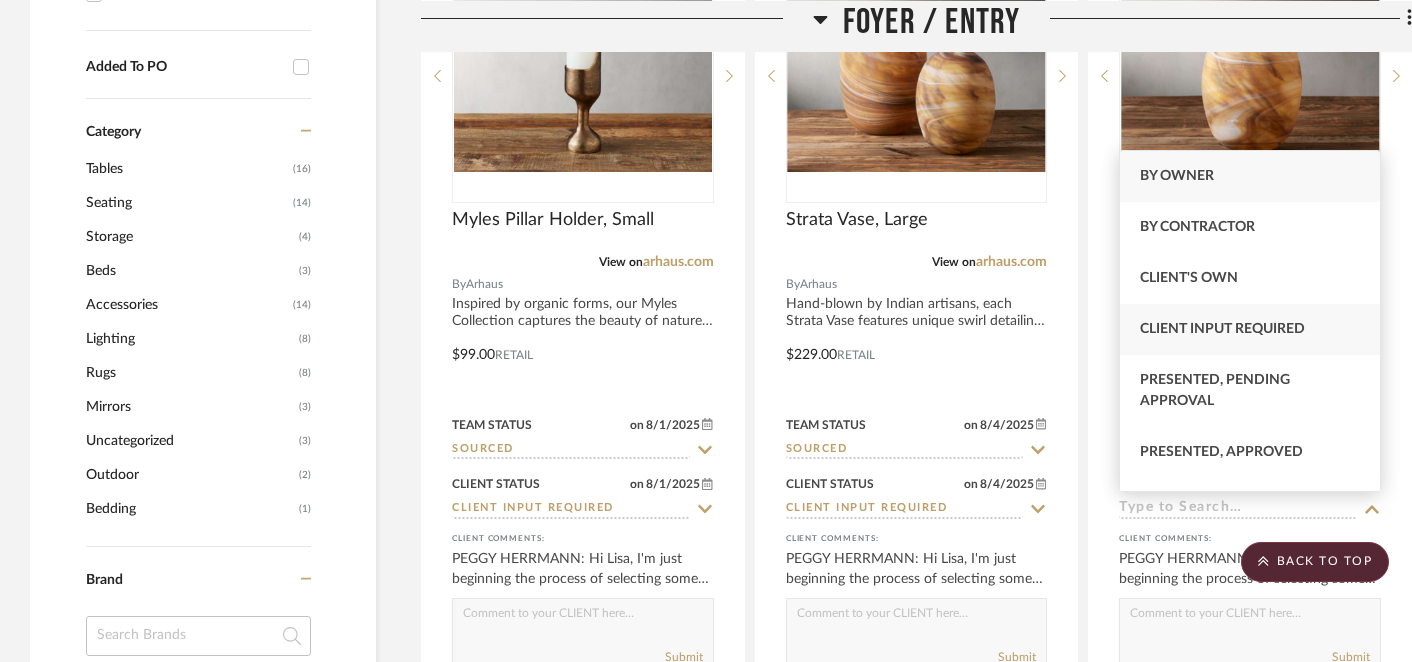click on "Client Input Required" at bounding box center (1222, 329) 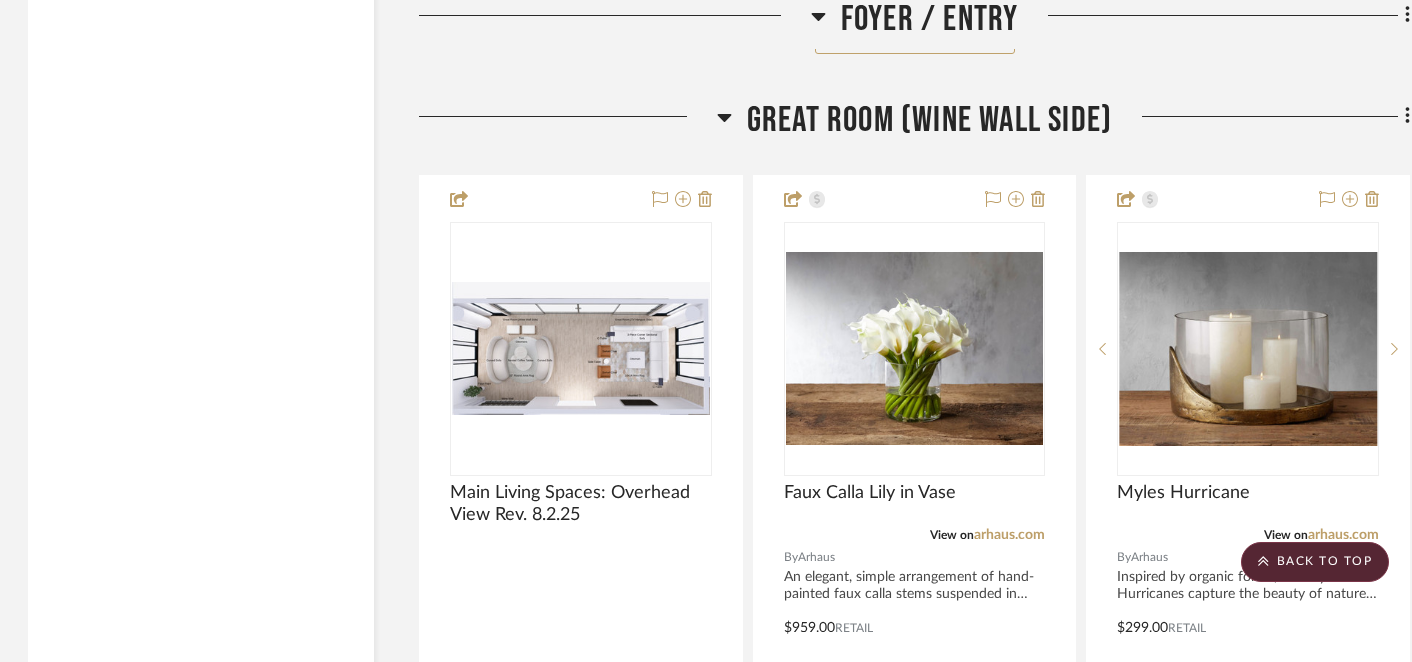 scroll, scrollTop: 4098, scrollLeft: 2, axis: both 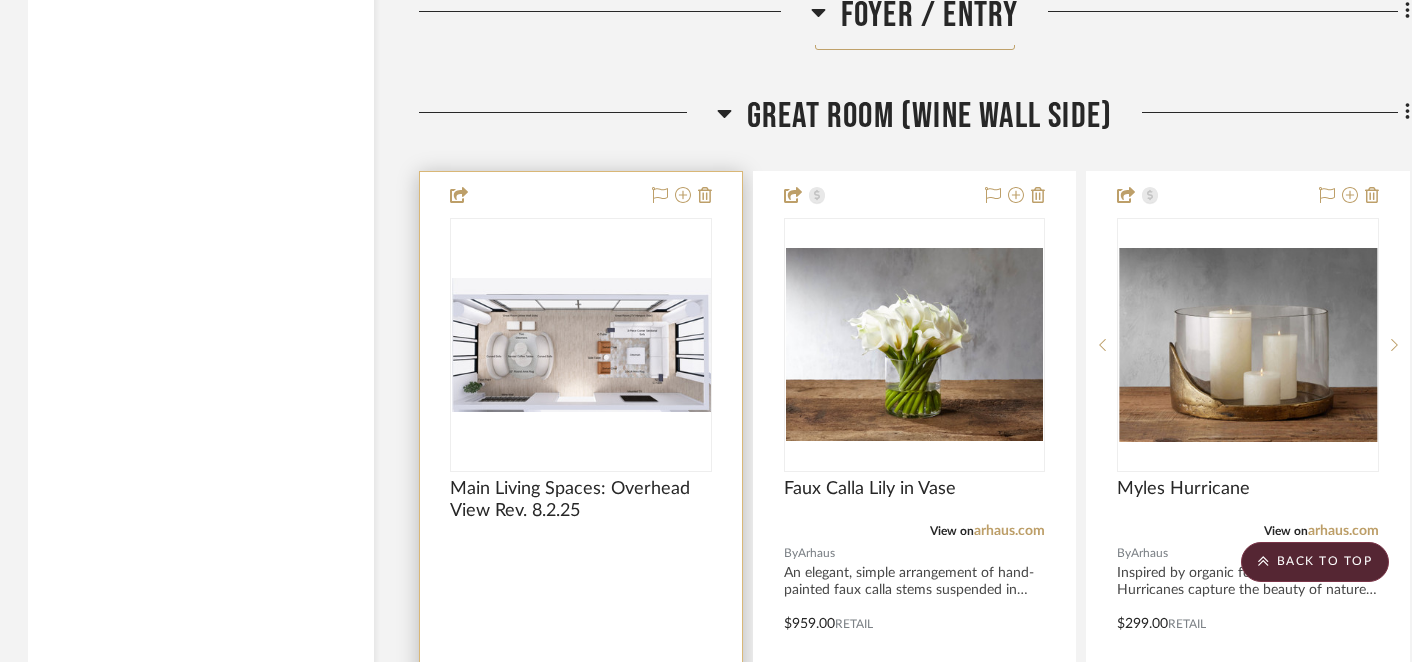 click at bounding box center (581, 345) 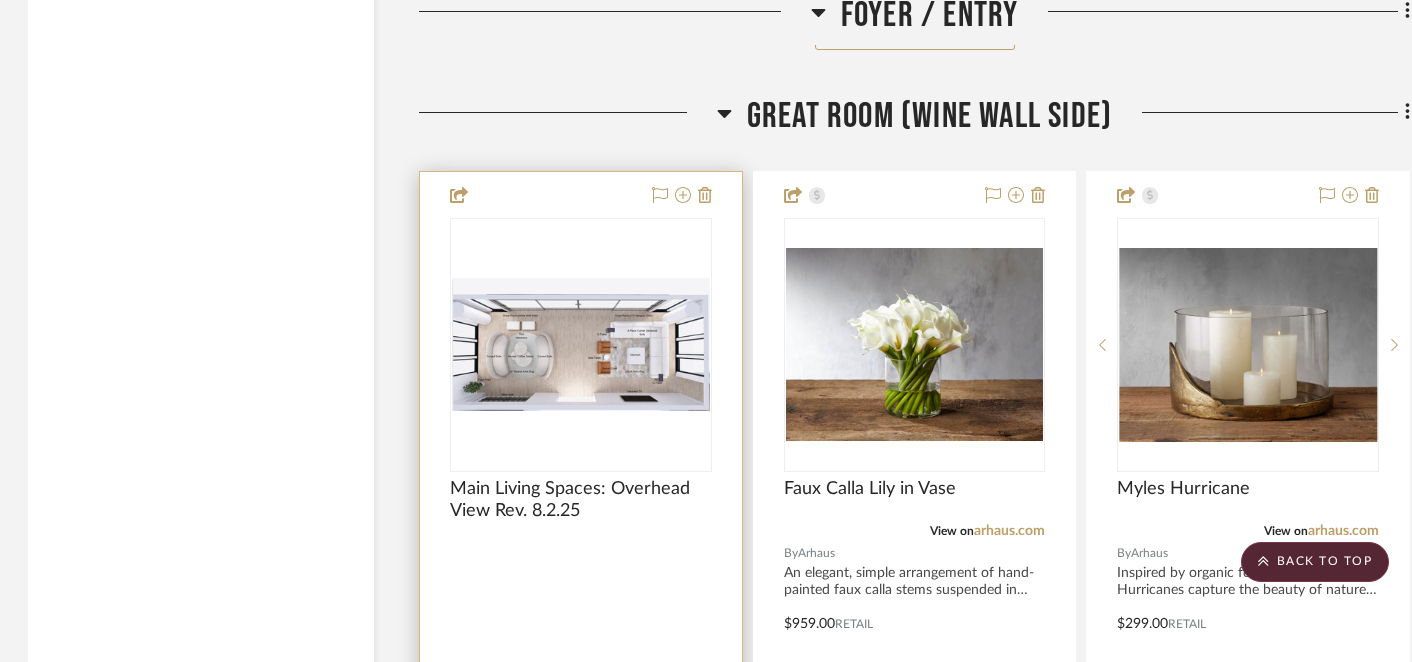 click at bounding box center (581, 344) 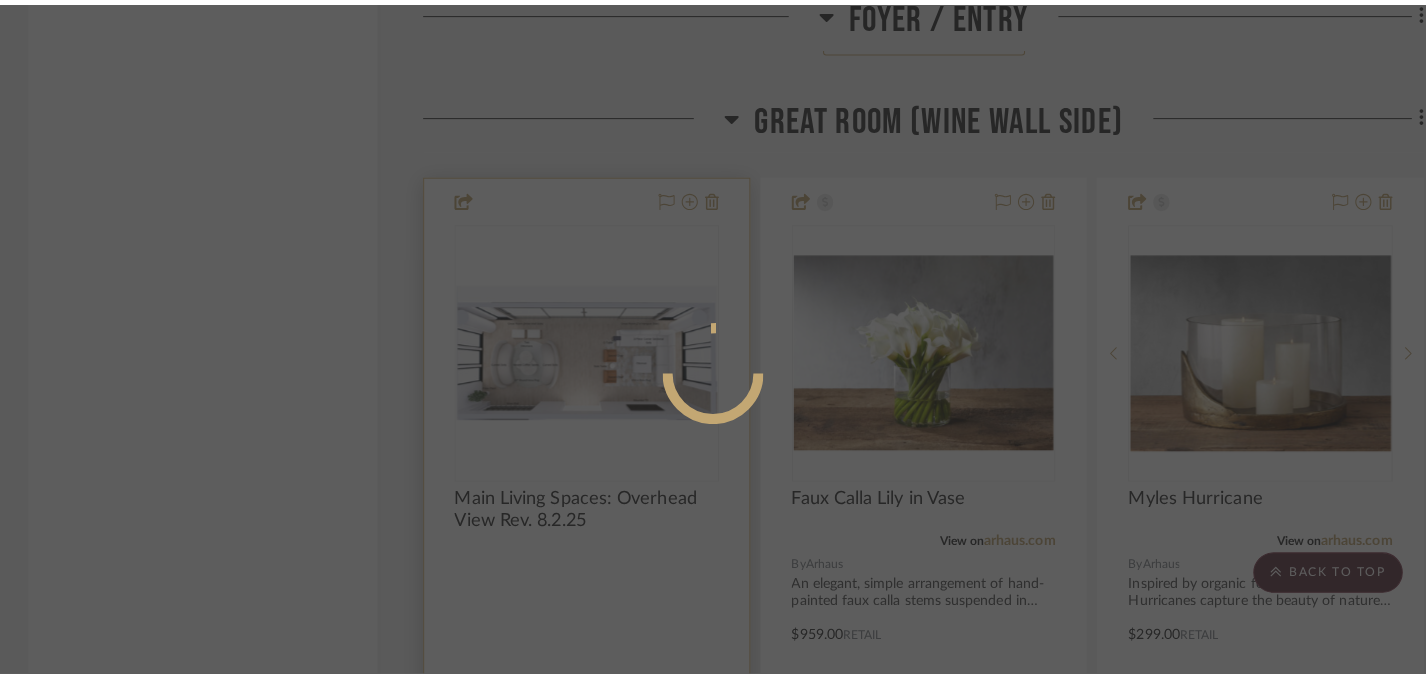 scroll, scrollTop: 0, scrollLeft: 0, axis: both 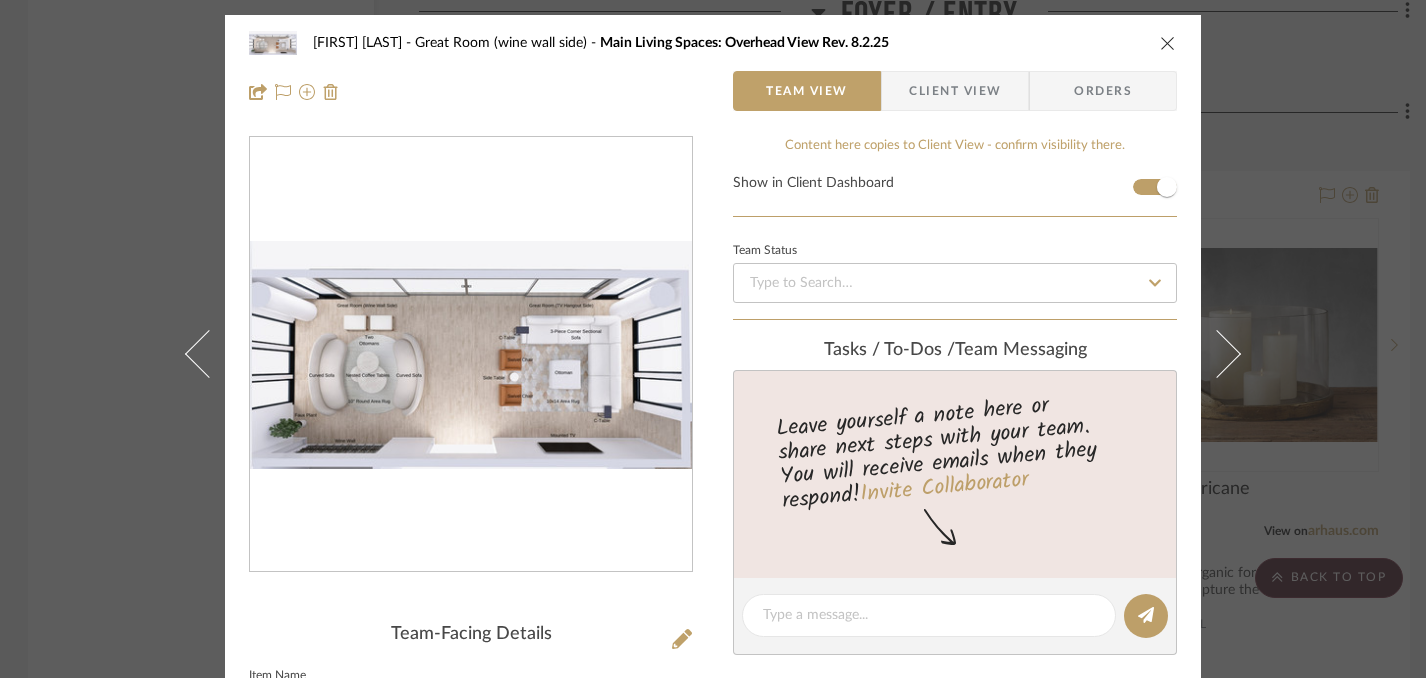 click at bounding box center [1168, 43] 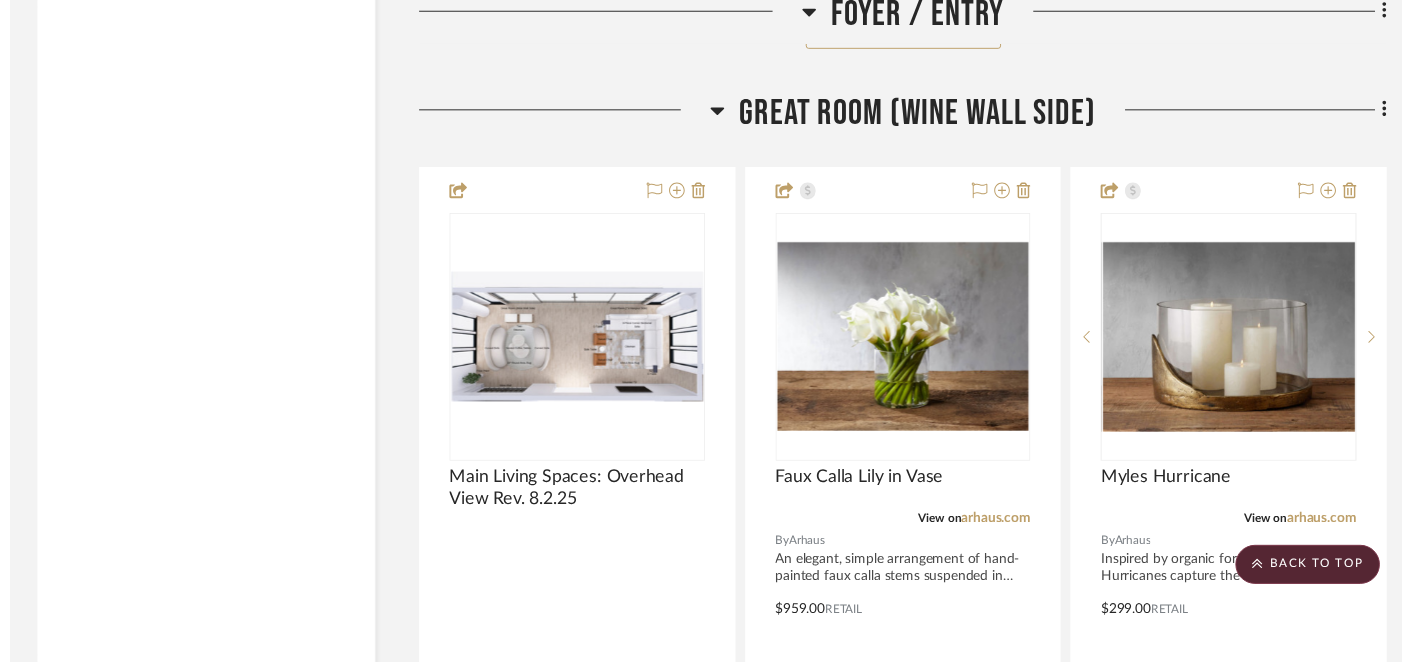 scroll, scrollTop: 4098, scrollLeft: 2, axis: both 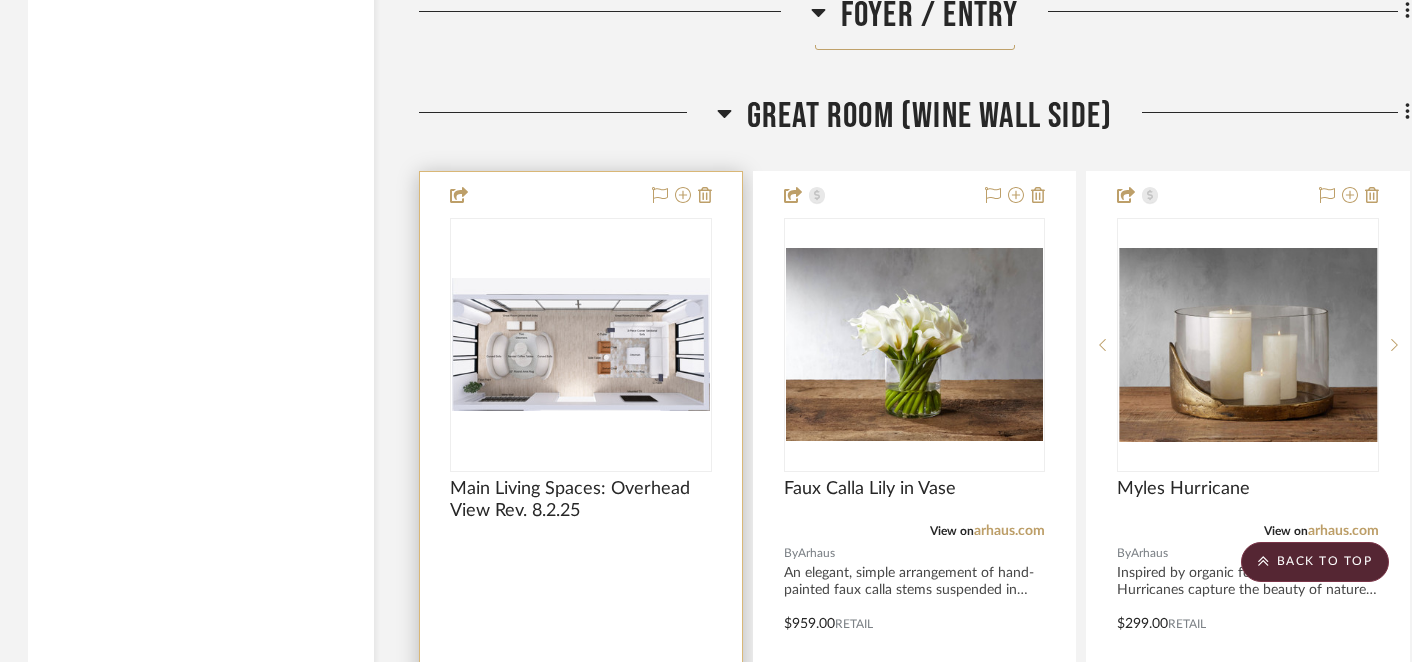 click at bounding box center [581, 344] 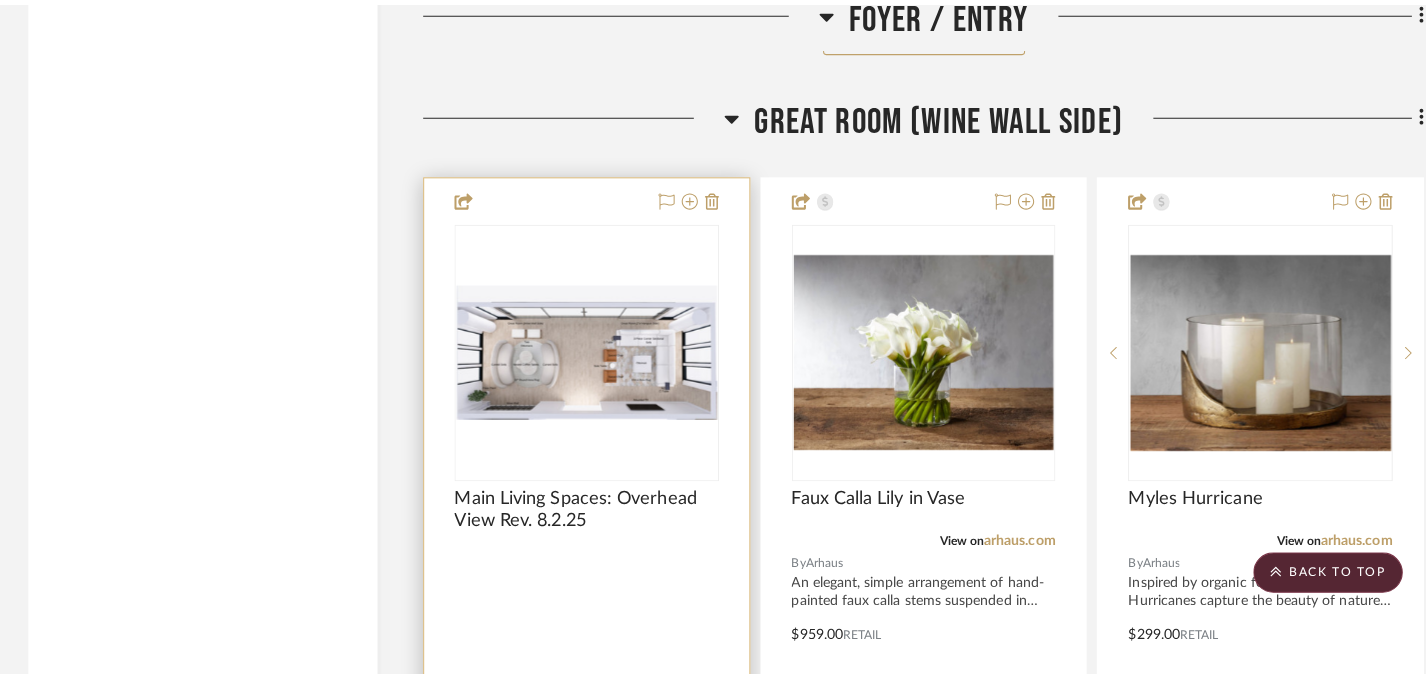 scroll, scrollTop: 0, scrollLeft: 0, axis: both 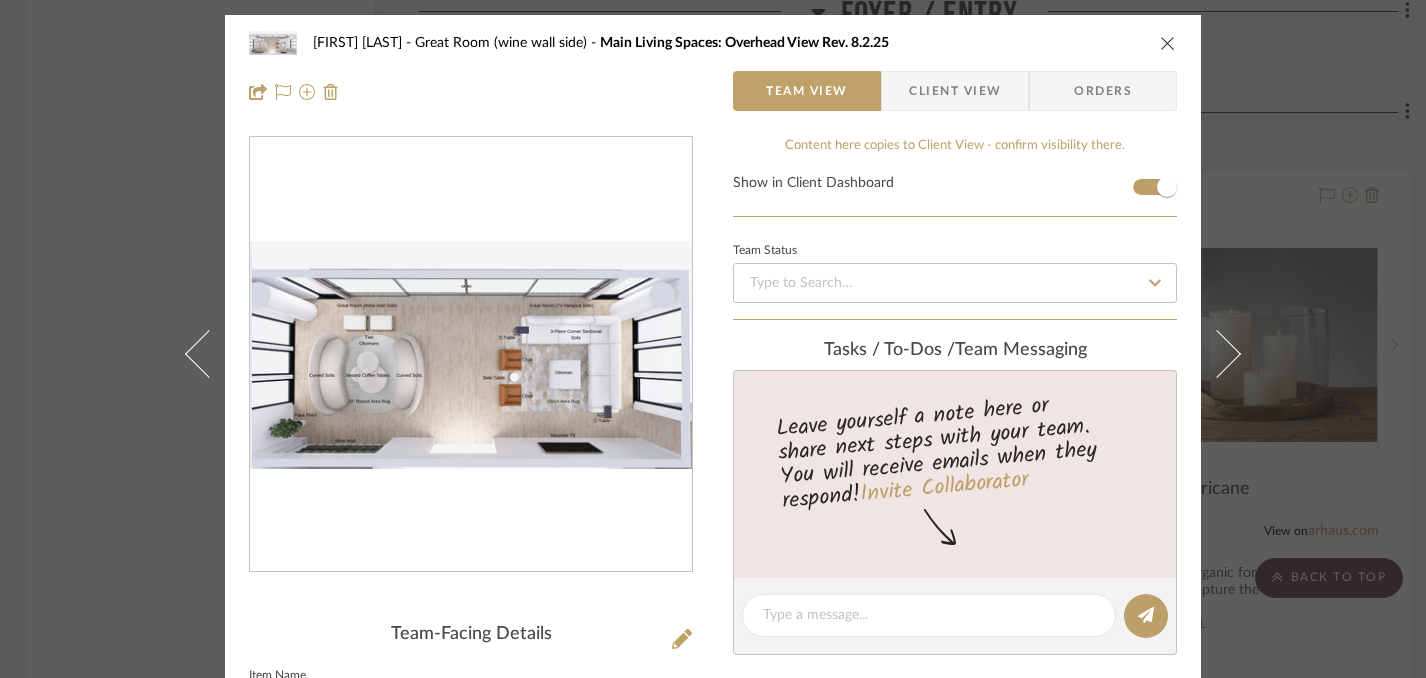 click at bounding box center (1168, 43) 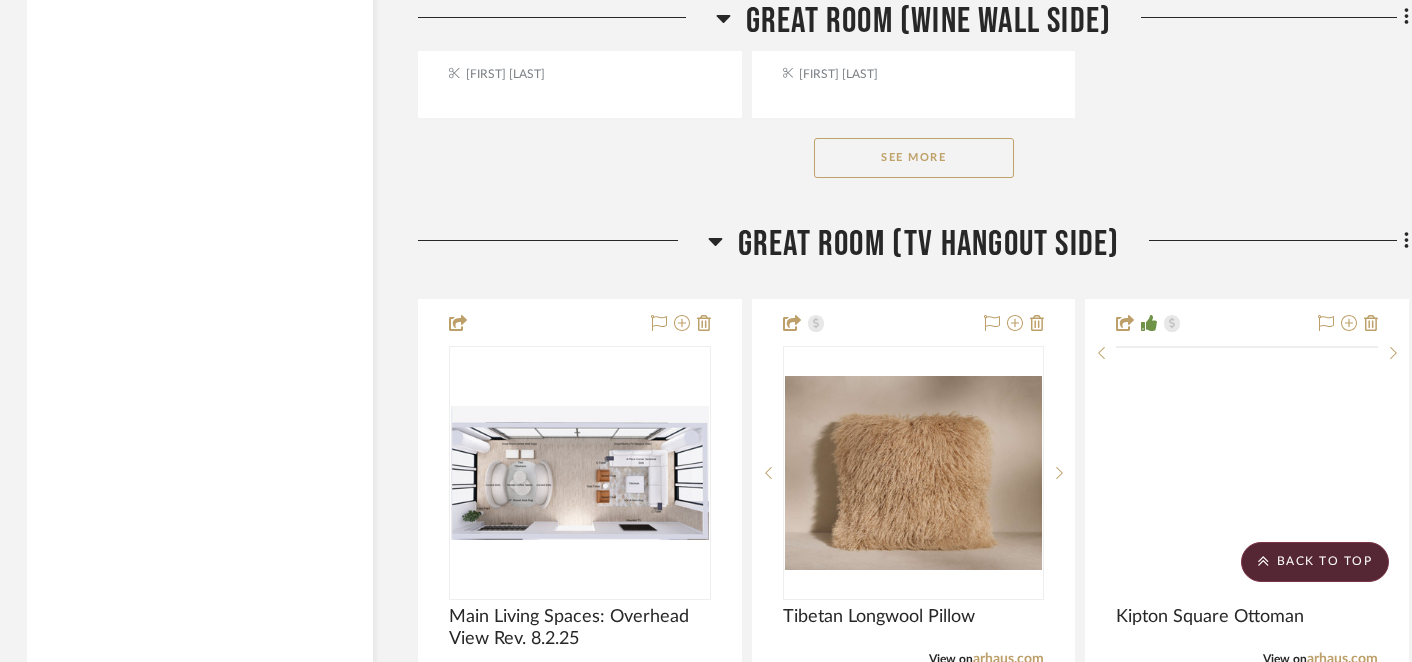 scroll, scrollTop: 6814, scrollLeft: 3, axis: both 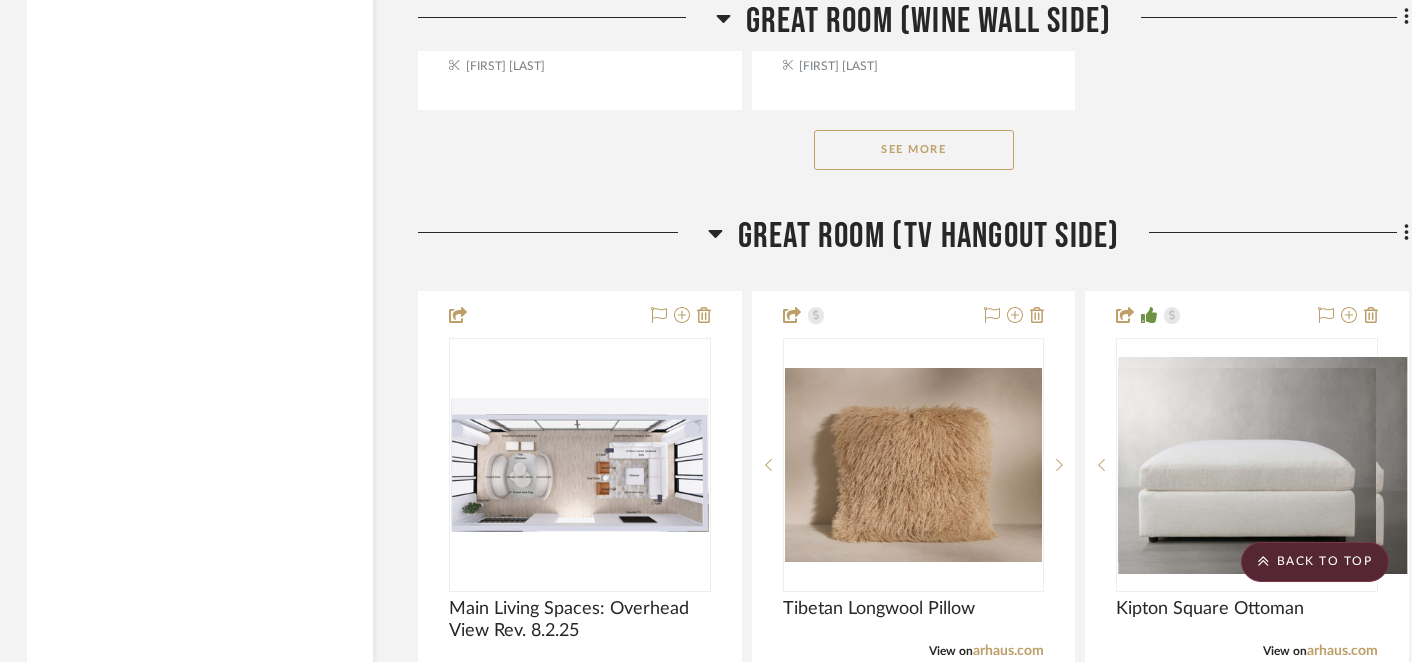 click on "See More" 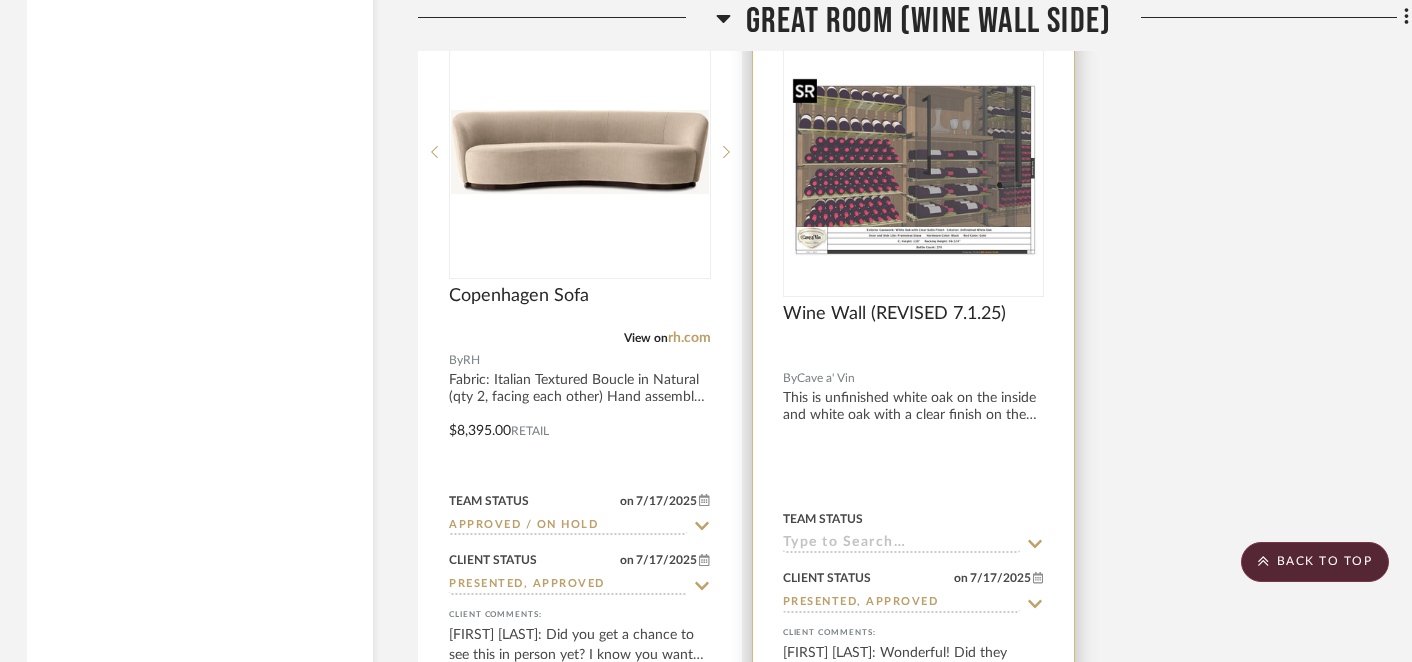 scroll, scrollTop: 6960, scrollLeft: 3, axis: both 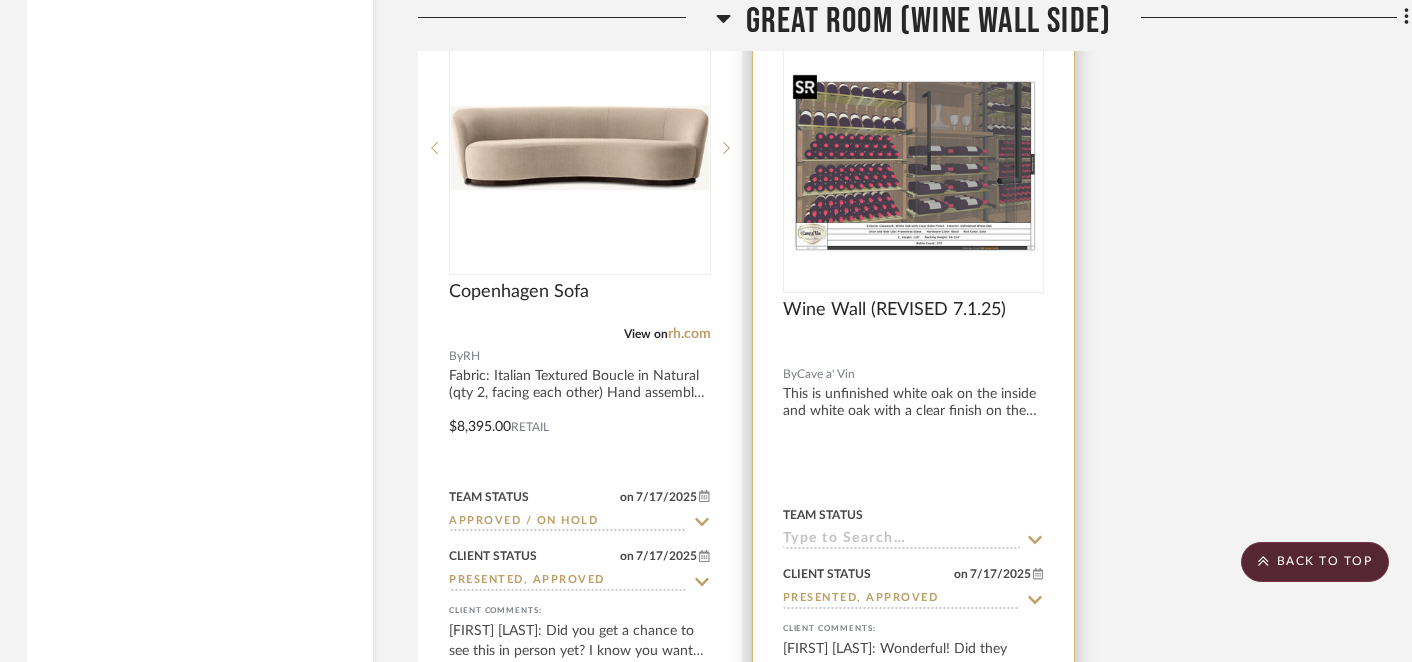 click at bounding box center [914, 166] 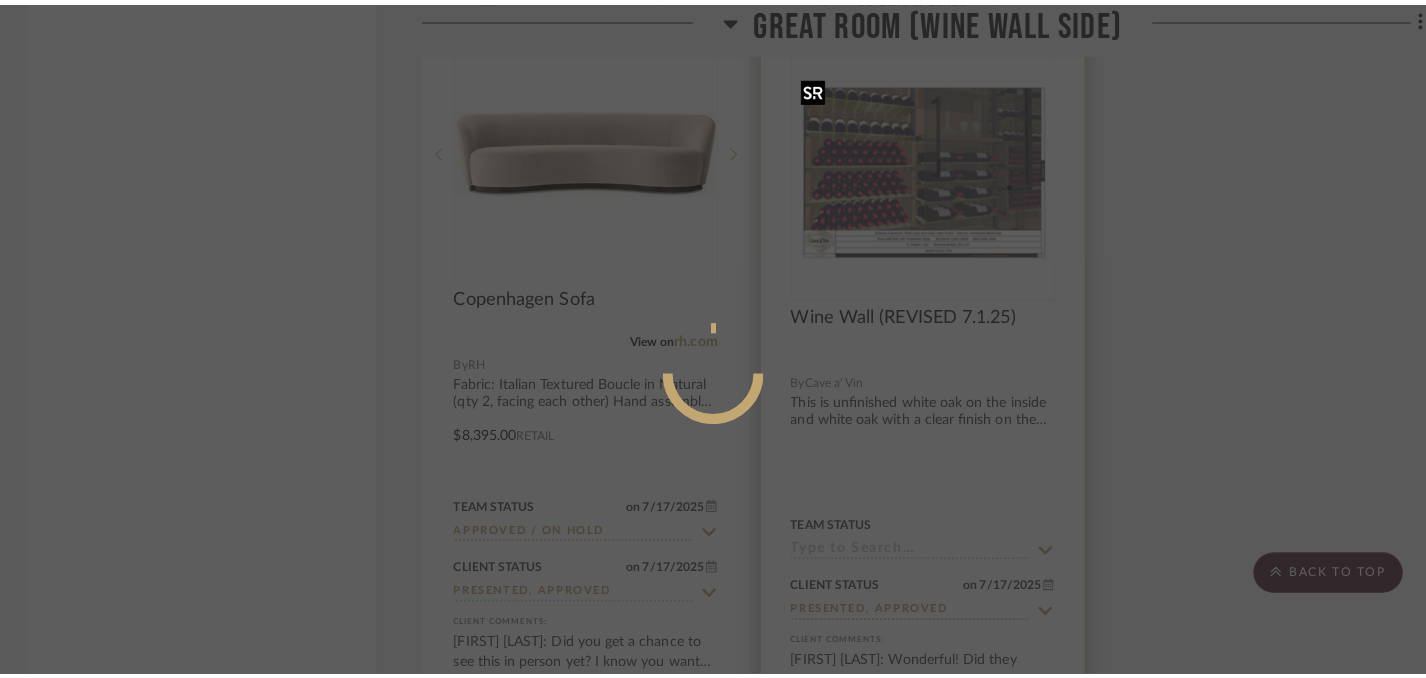 scroll, scrollTop: 0, scrollLeft: 0, axis: both 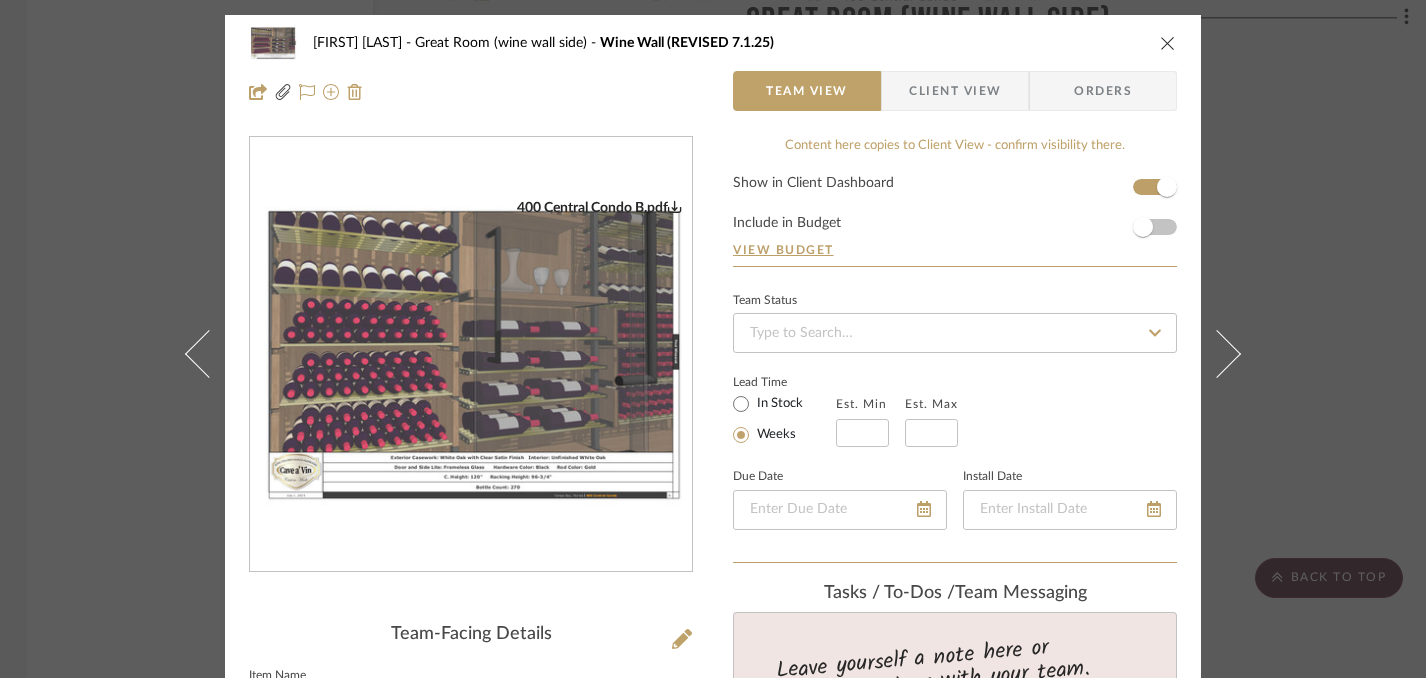click at bounding box center [1168, 43] 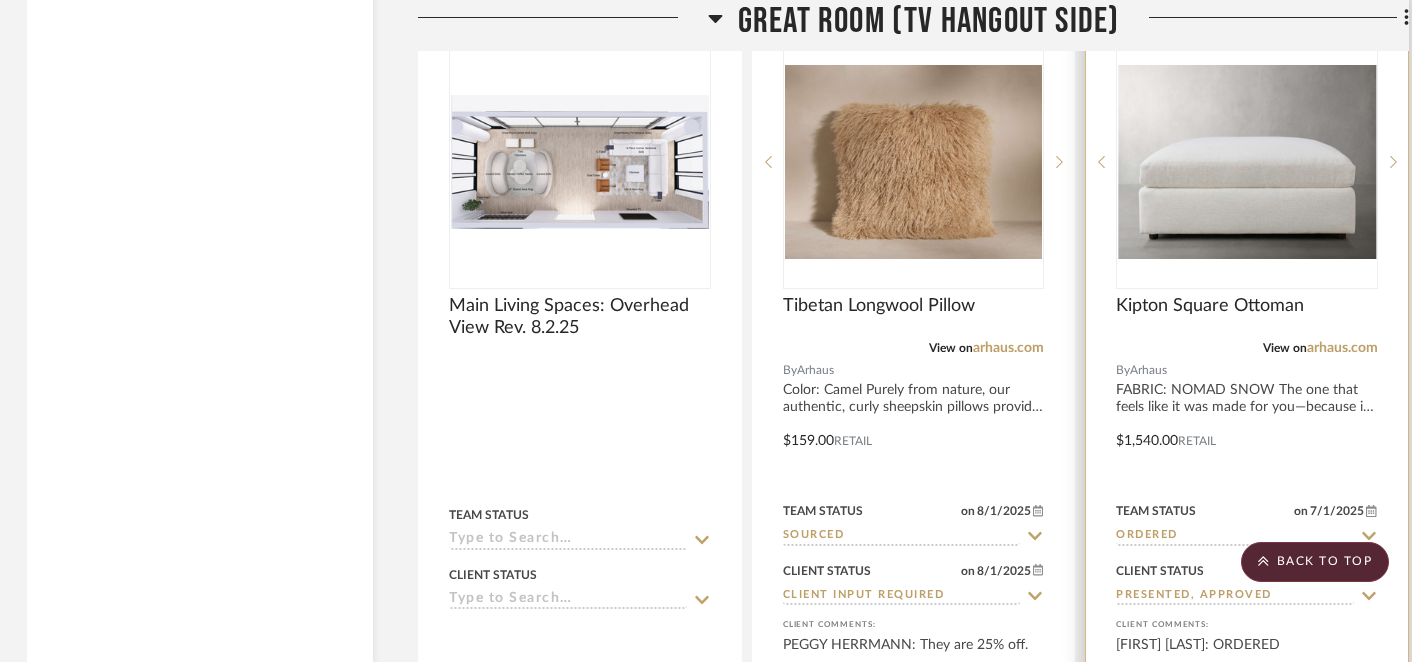 scroll, scrollTop: 8020, scrollLeft: 3, axis: both 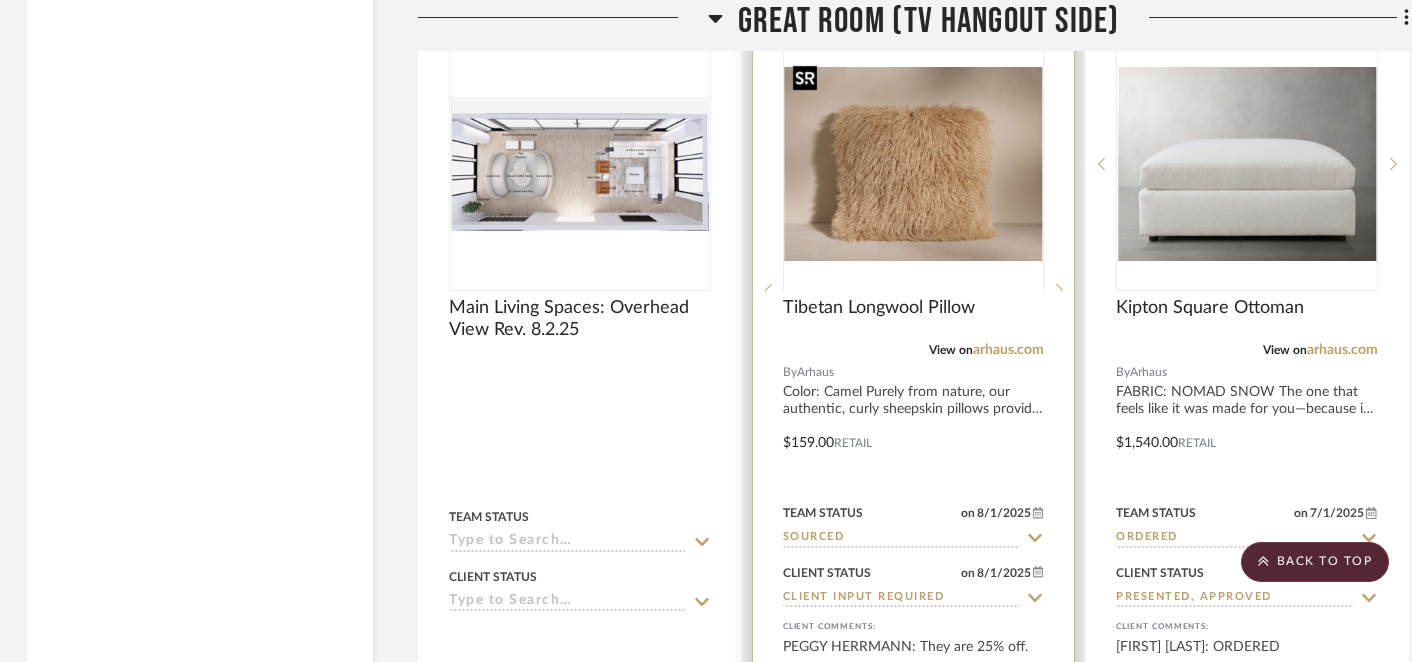 click at bounding box center [914, 290] 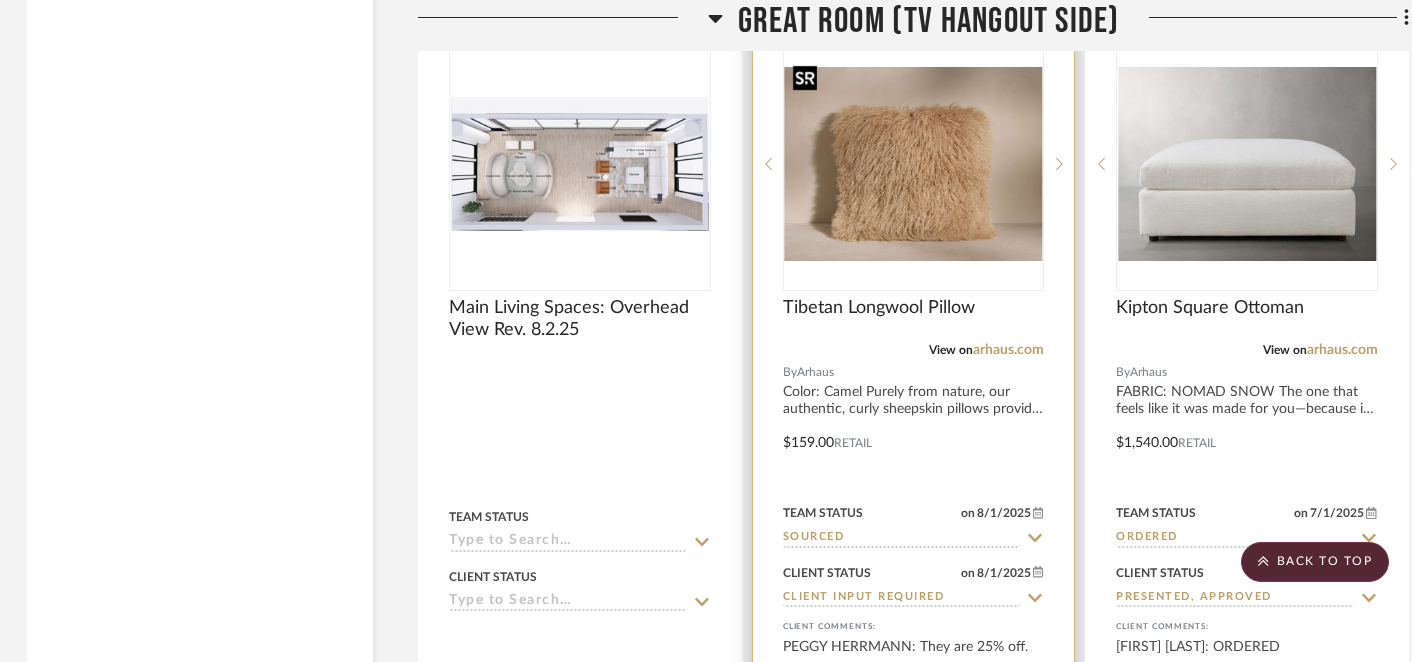 click at bounding box center [914, 164] 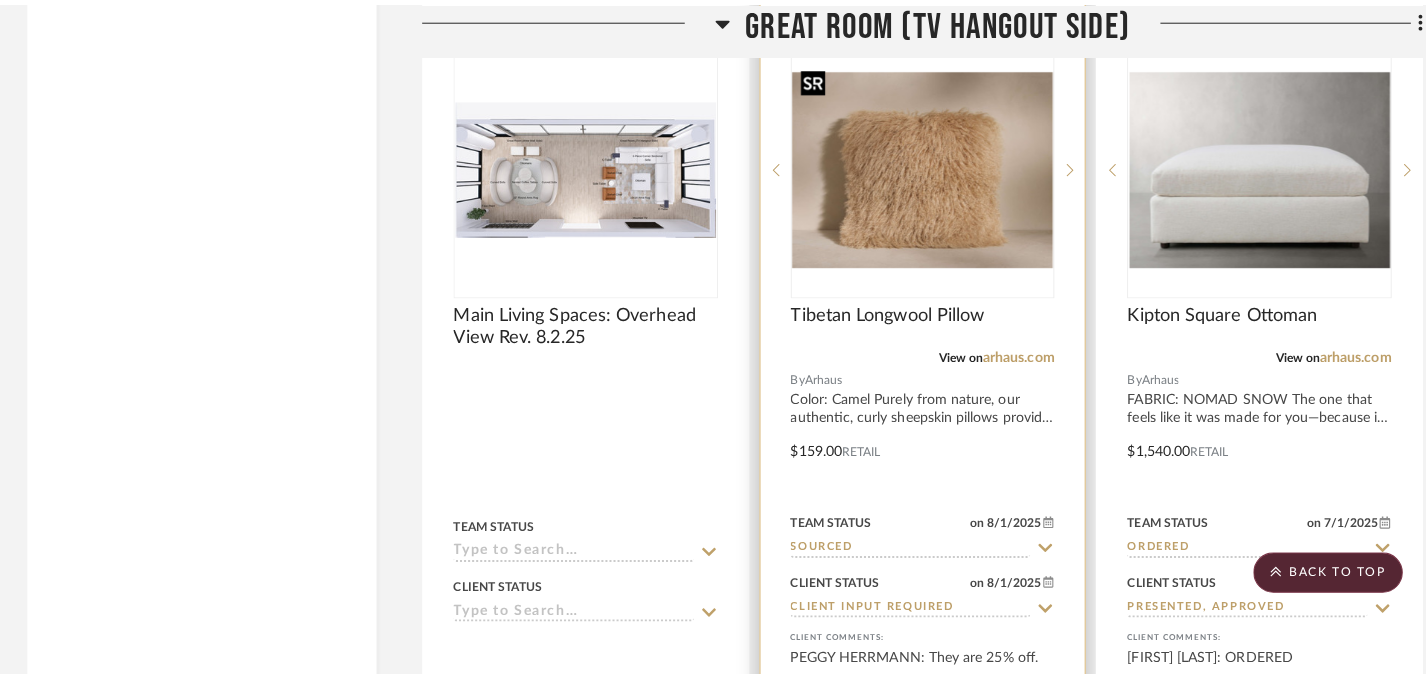 scroll, scrollTop: 0, scrollLeft: 0, axis: both 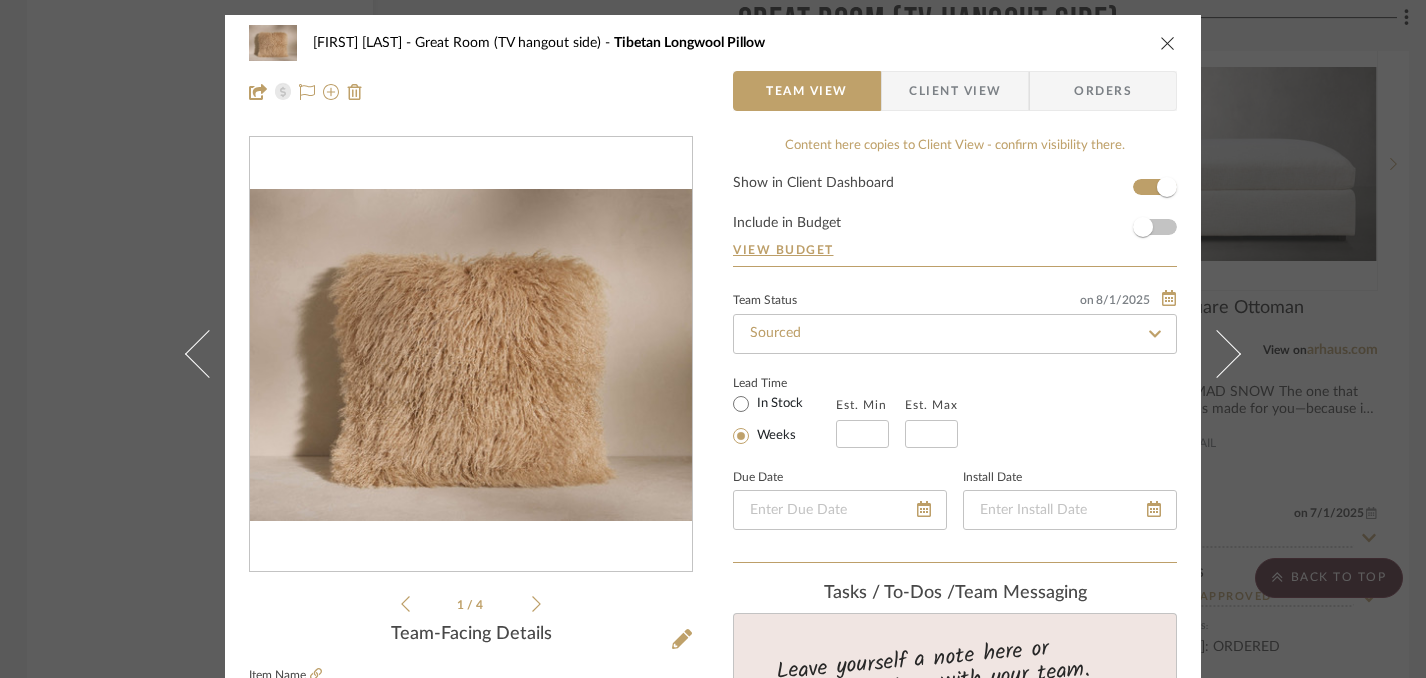 click at bounding box center [1168, 43] 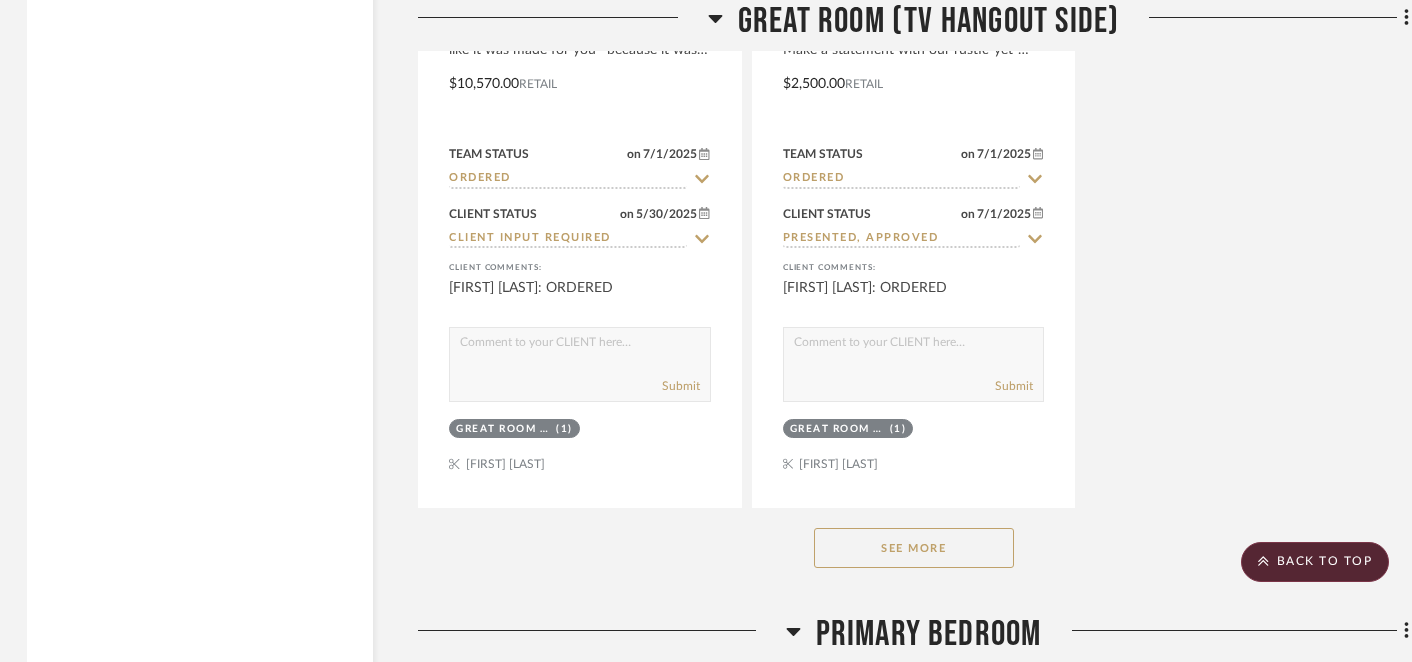 scroll, scrollTop: 10158, scrollLeft: 3, axis: both 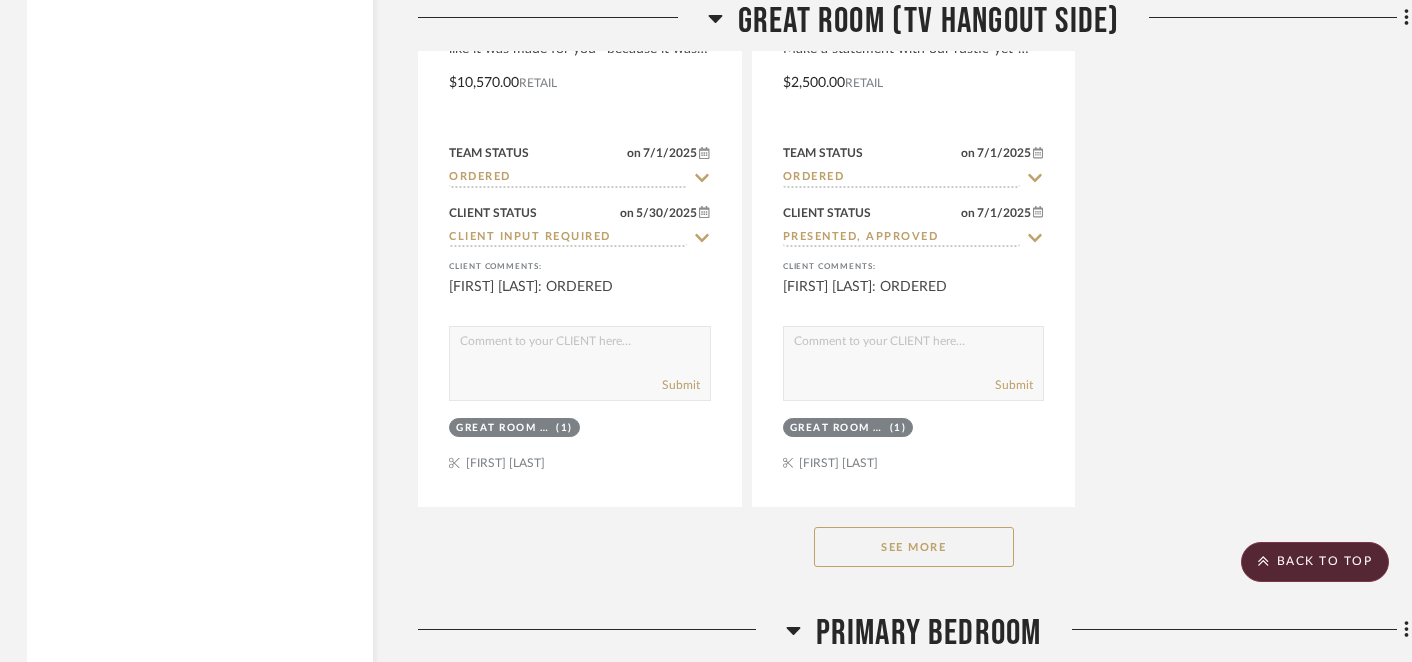 click on "See More" 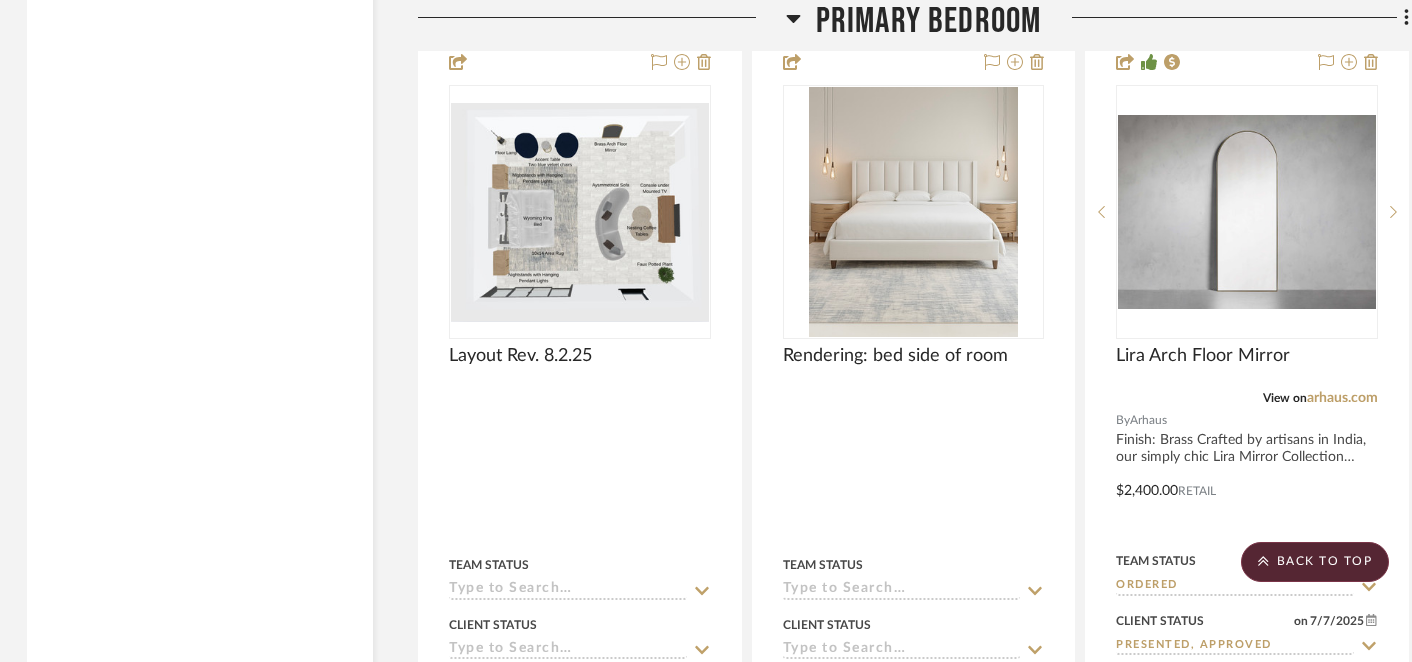 scroll, scrollTop: 10843, scrollLeft: 3, axis: both 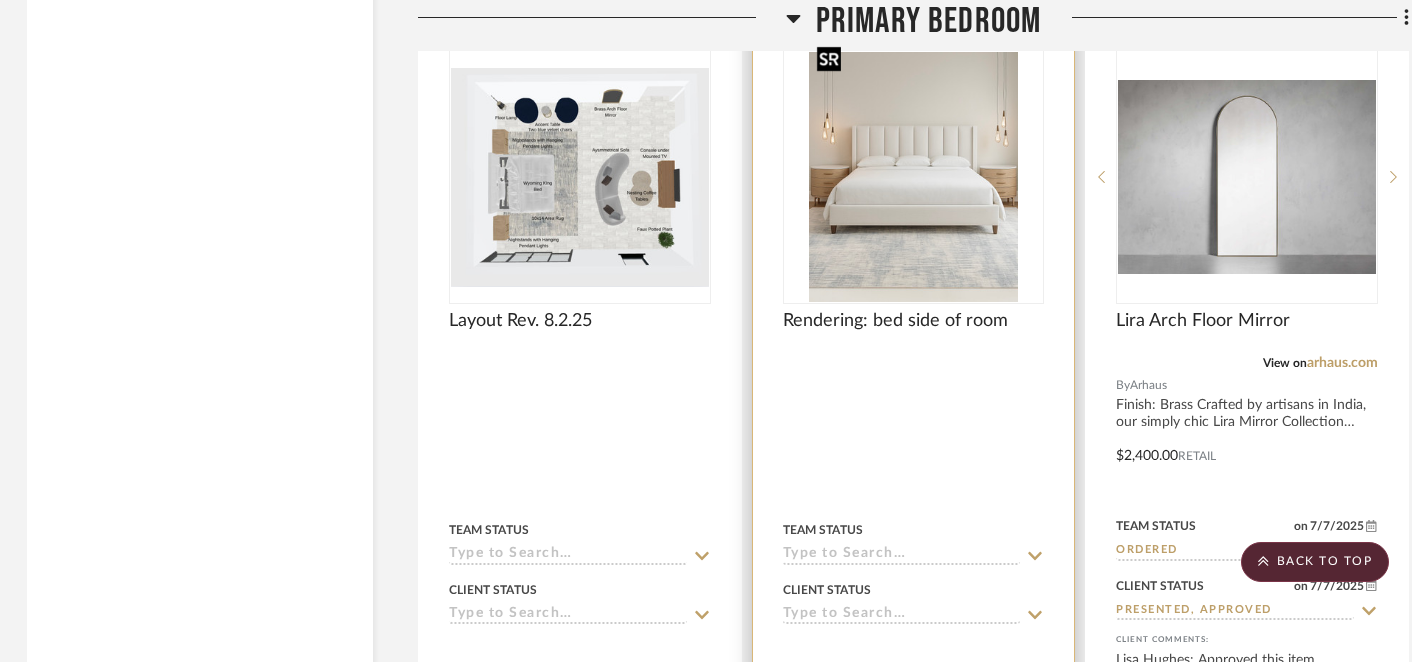 click at bounding box center [913, 177] 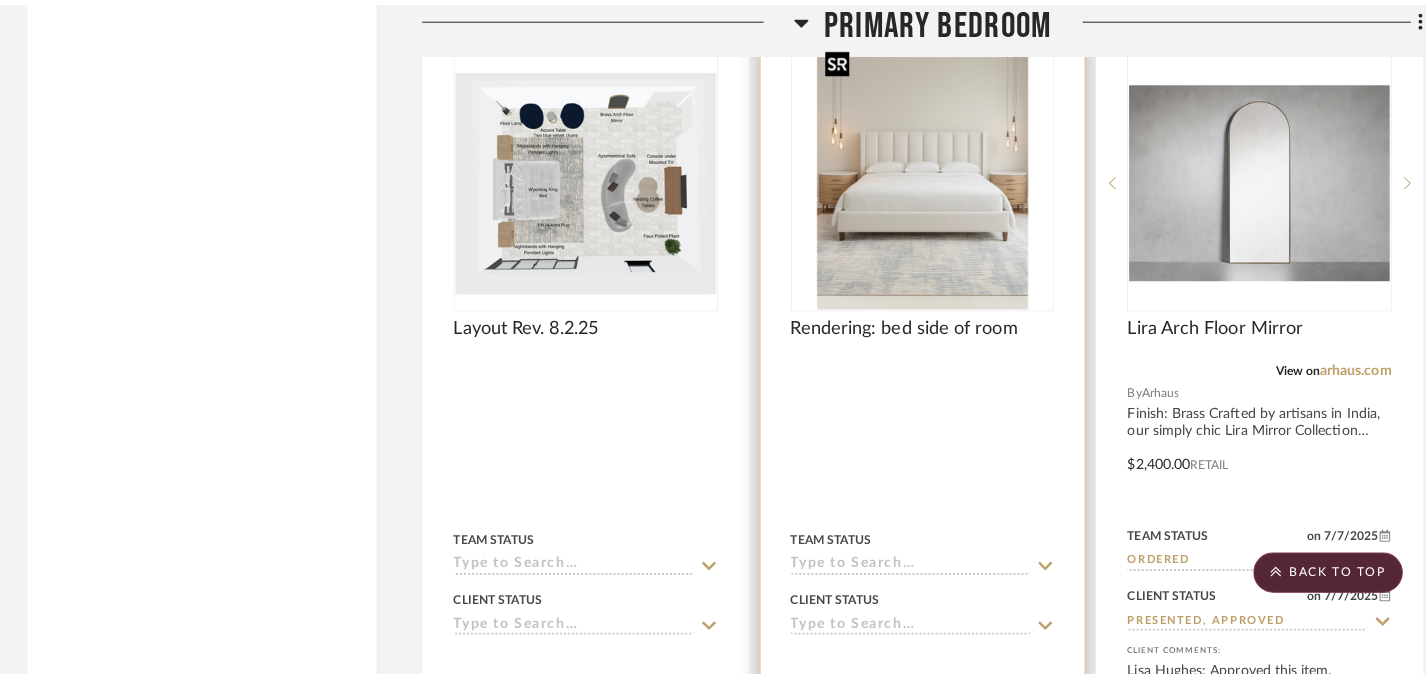 scroll, scrollTop: 0, scrollLeft: 0, axis: both 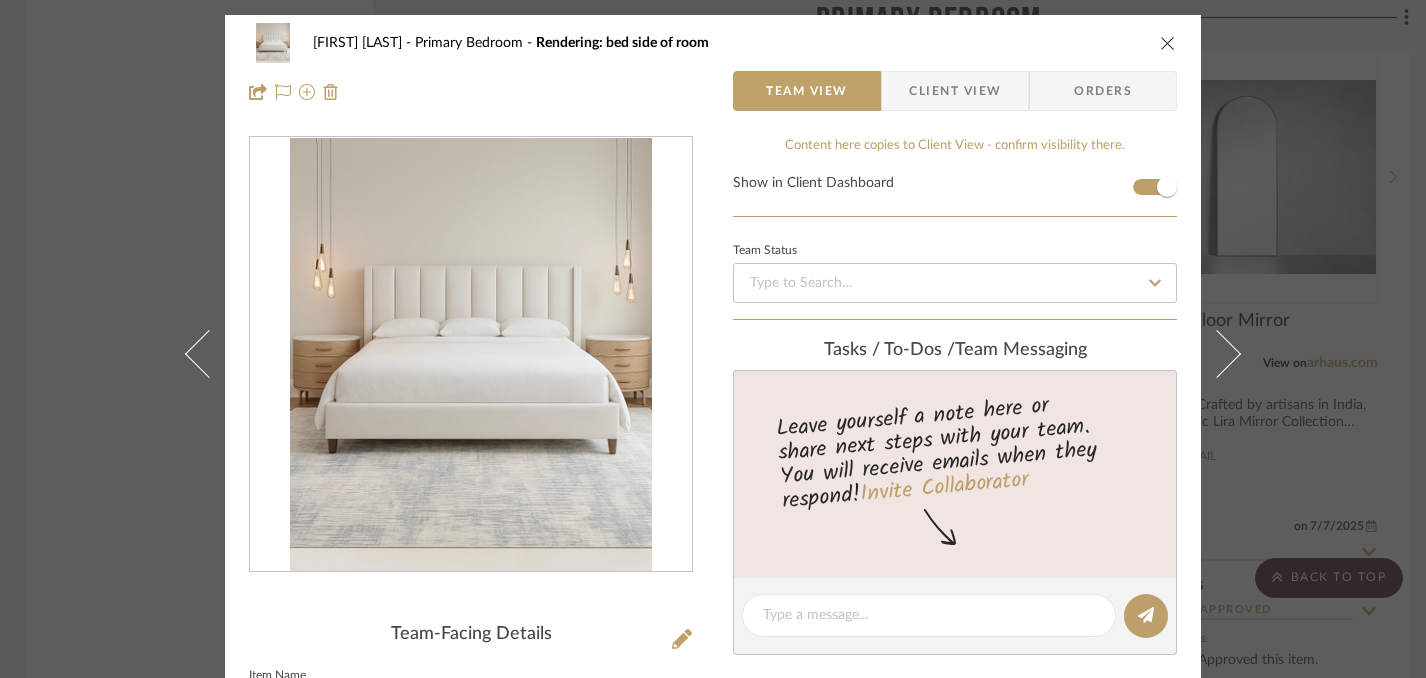 click at bounding box center (1168, 43) 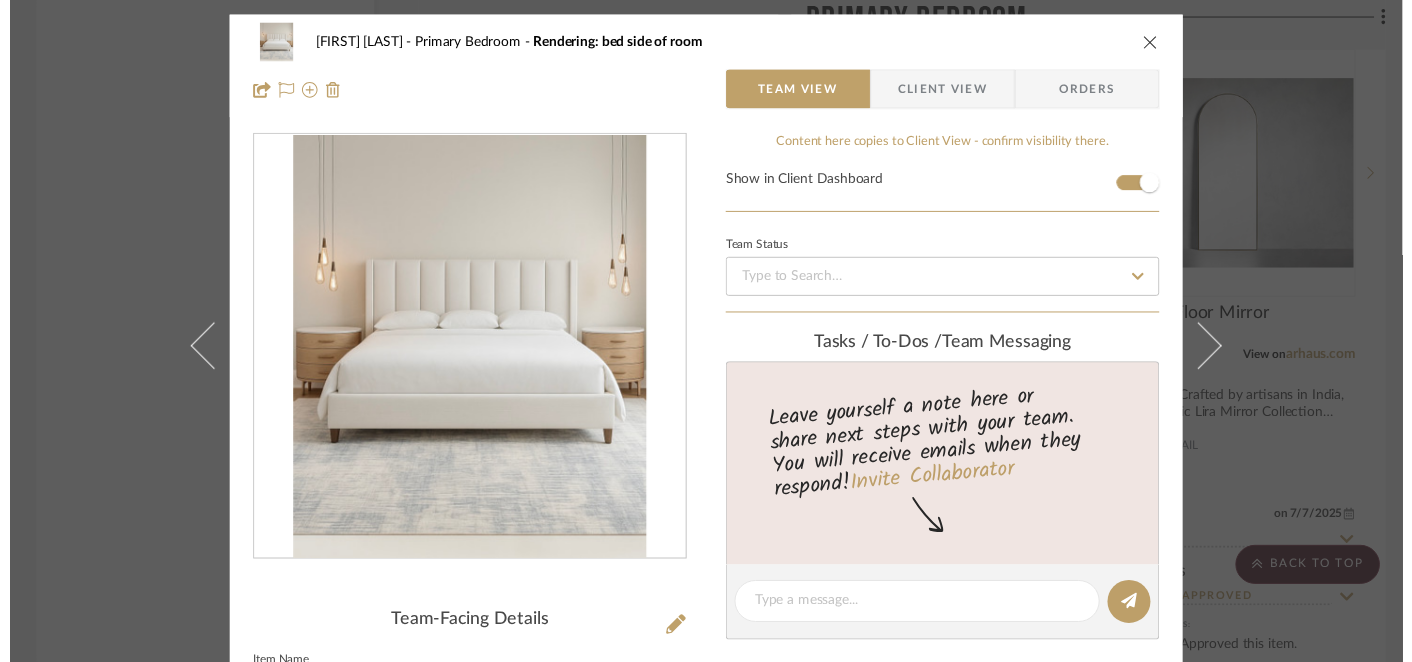 scroll, scrollTop: 10843, scrollLeft: 3, axis: both 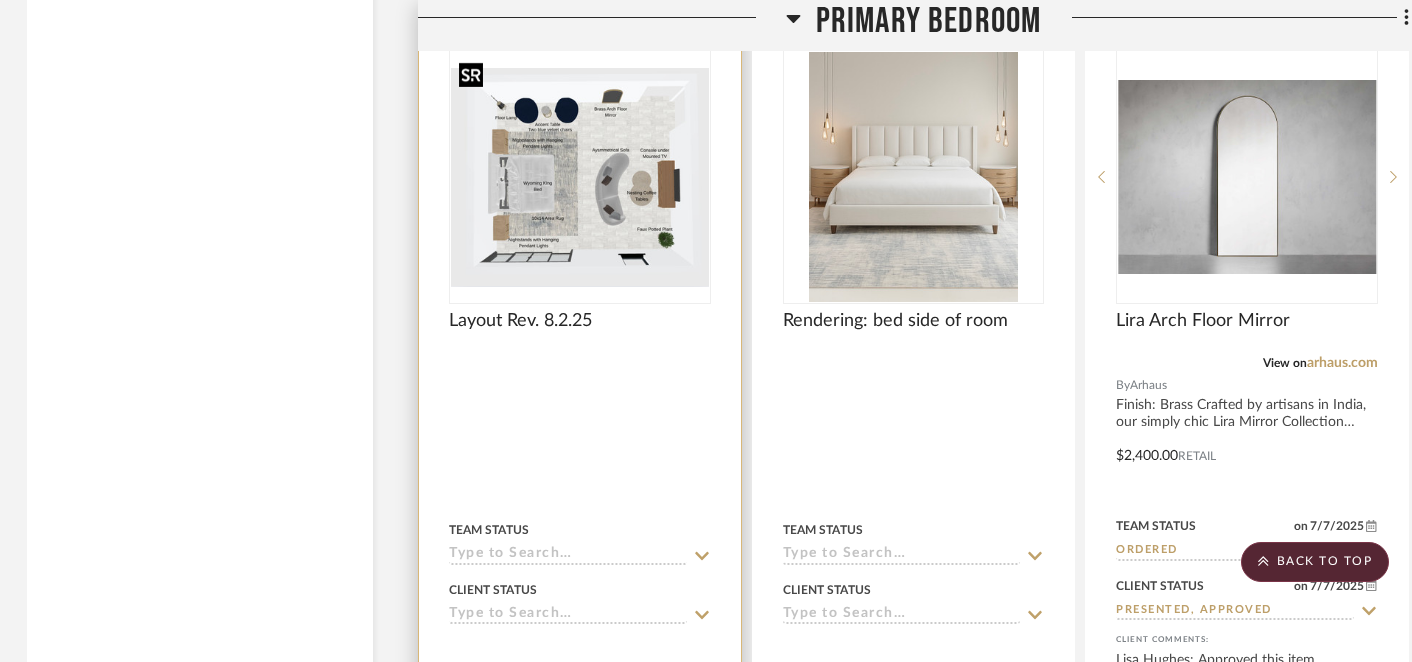 click at bounding box center [0, 0] 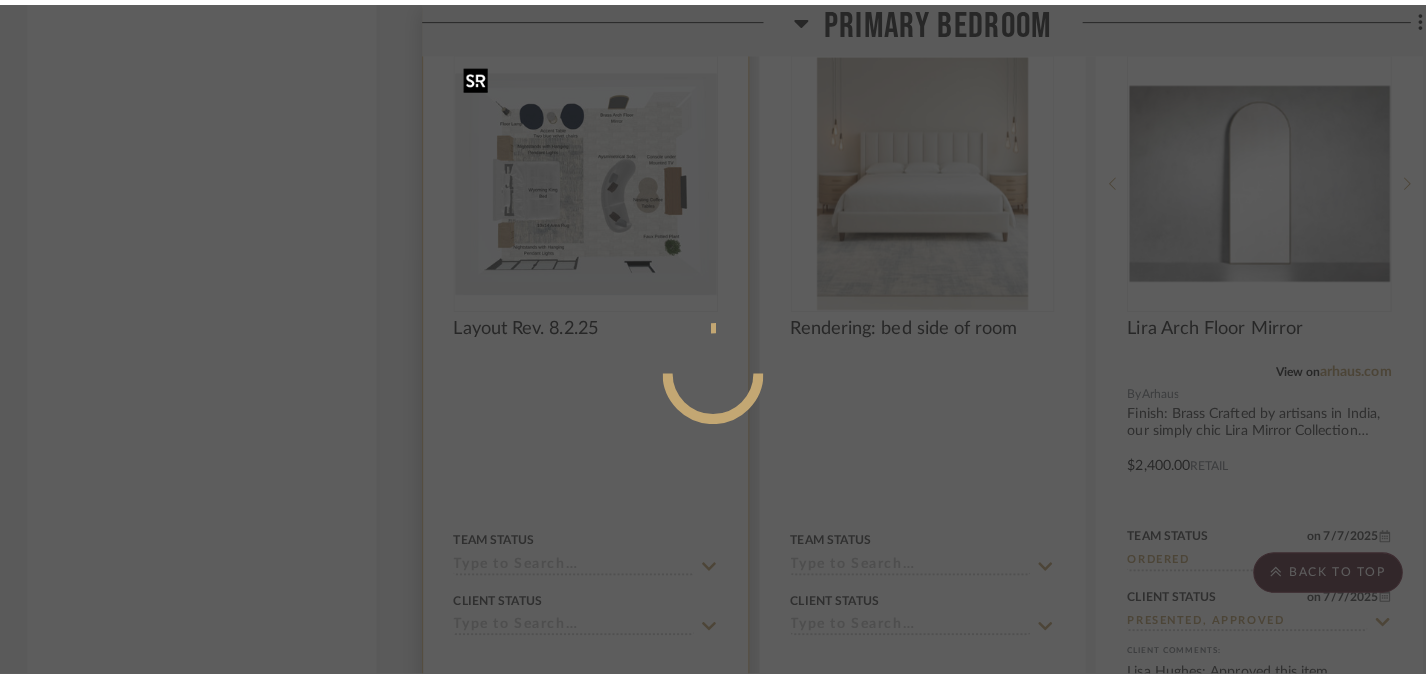 scroll, scrollTop: 0, scrollLeft: 0, axis: both 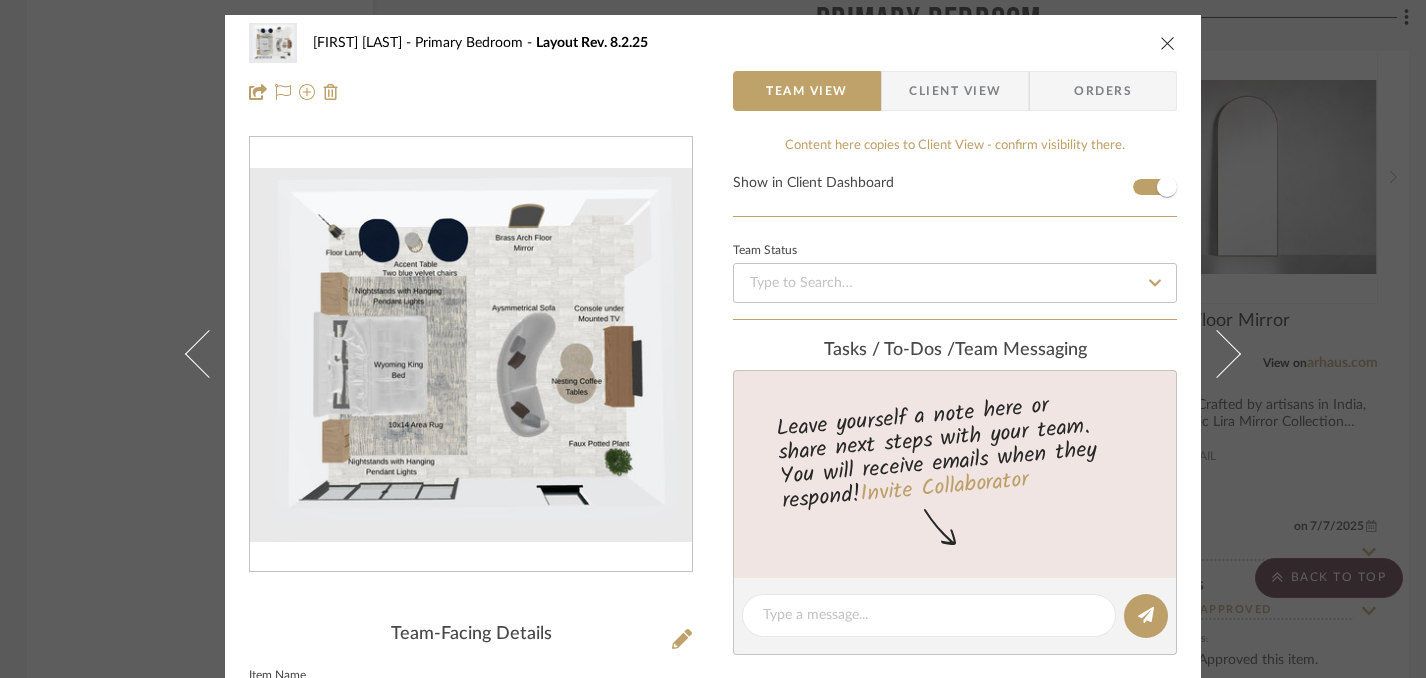 click at bounding box center [1168, 43] 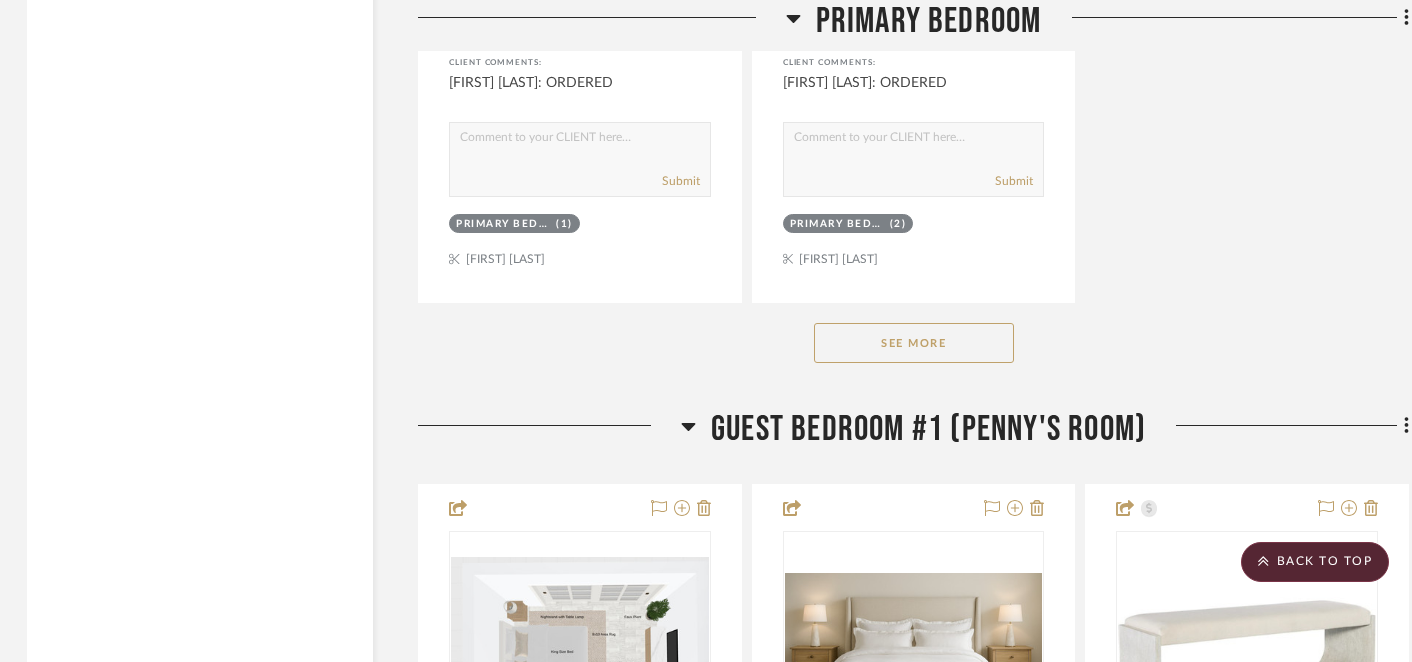 scroll, scrollTop: 13199, scrollLeft: 3, axis: both 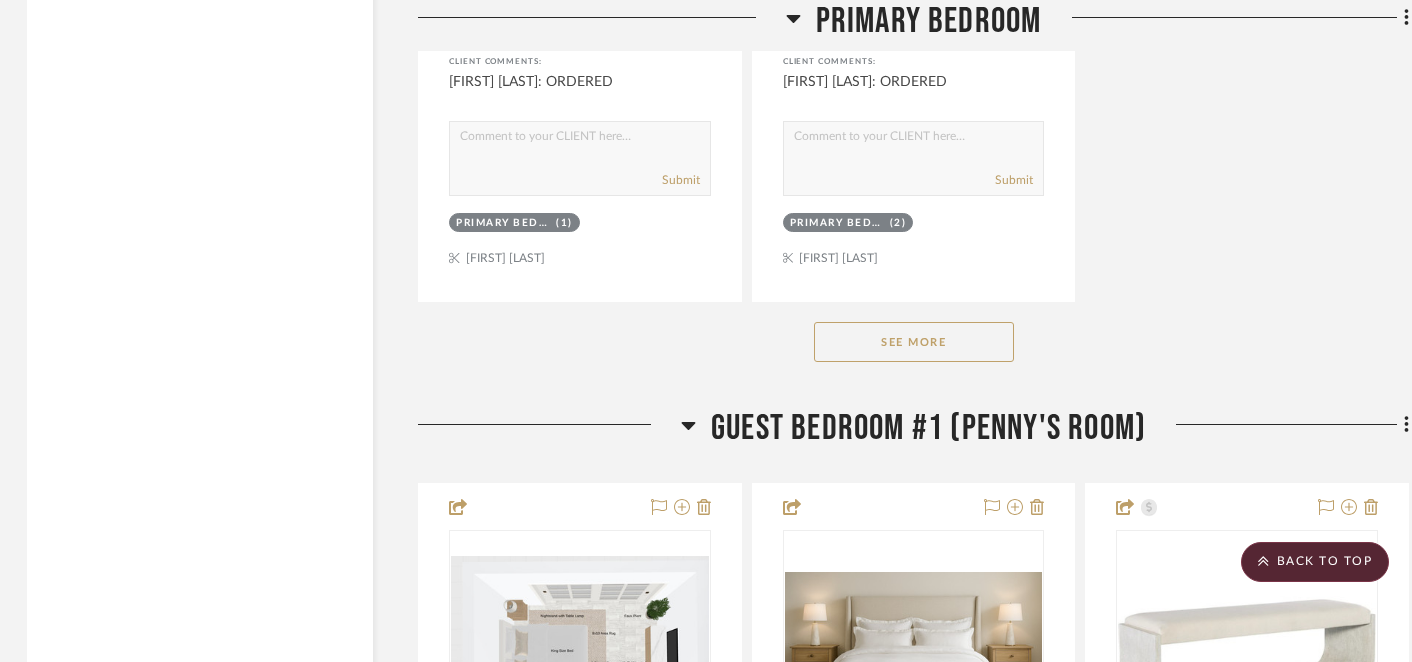 click on "See More" 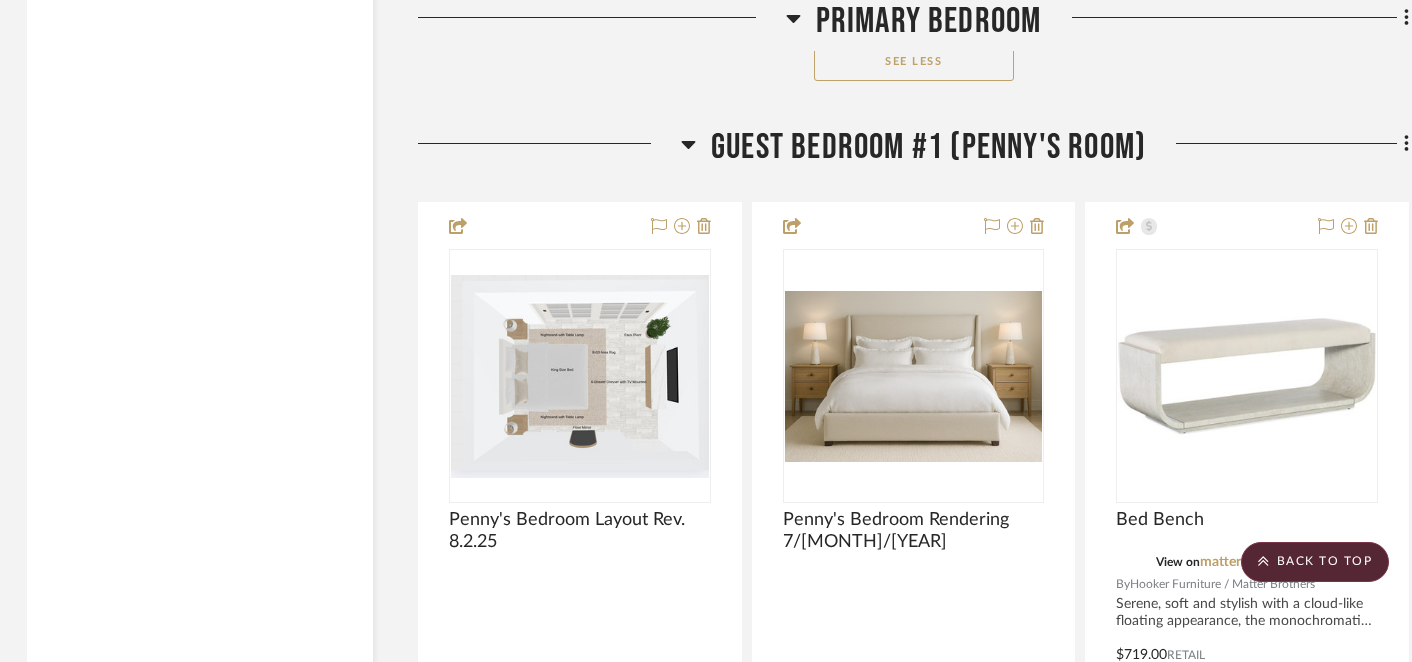 scroll, scrollTop: 14377, scrollLeft: 3, axis: both 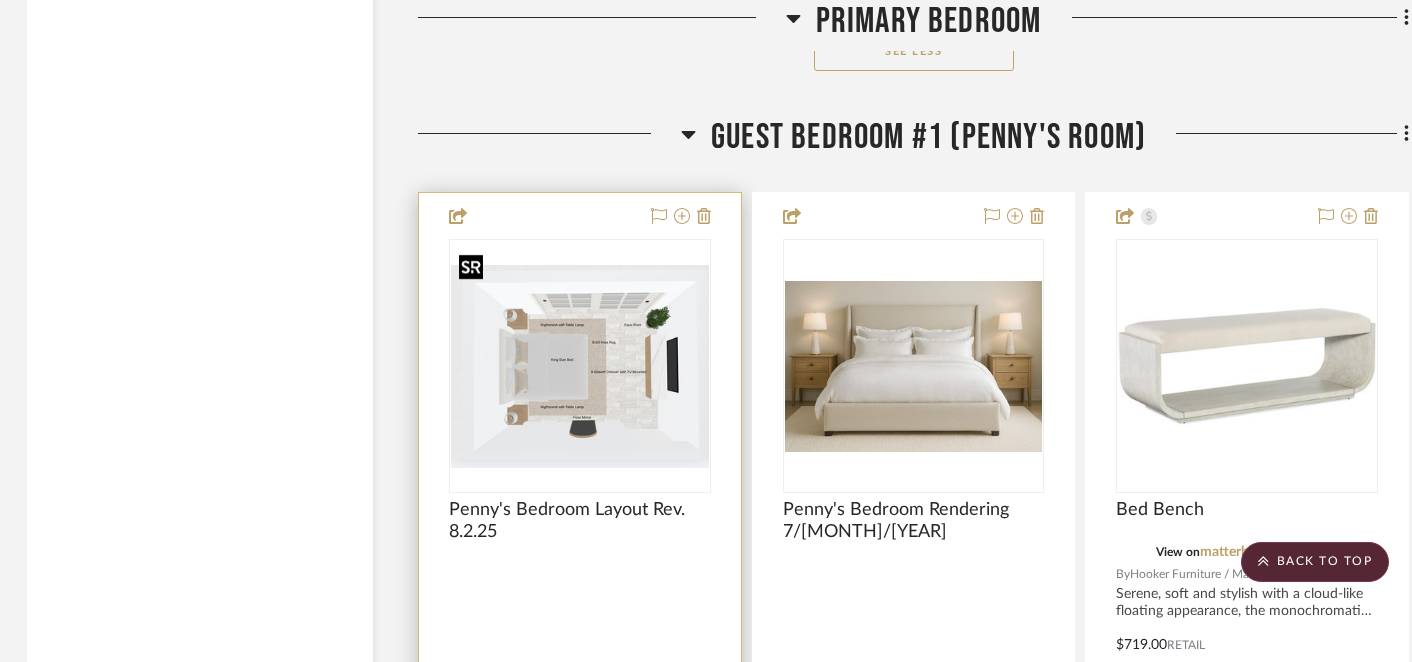 click at bounding box center (580, 366) 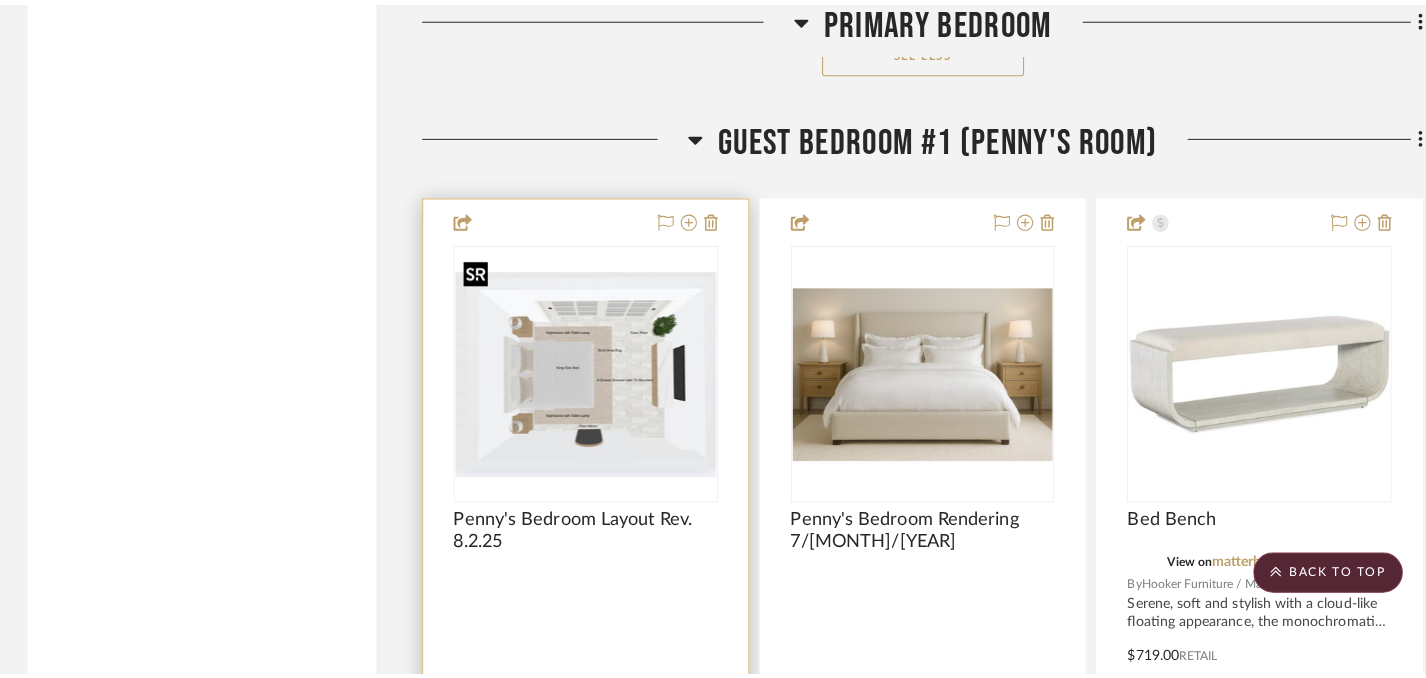 scroll, scrollTop: 0, scrollLeft: 0, axis: both 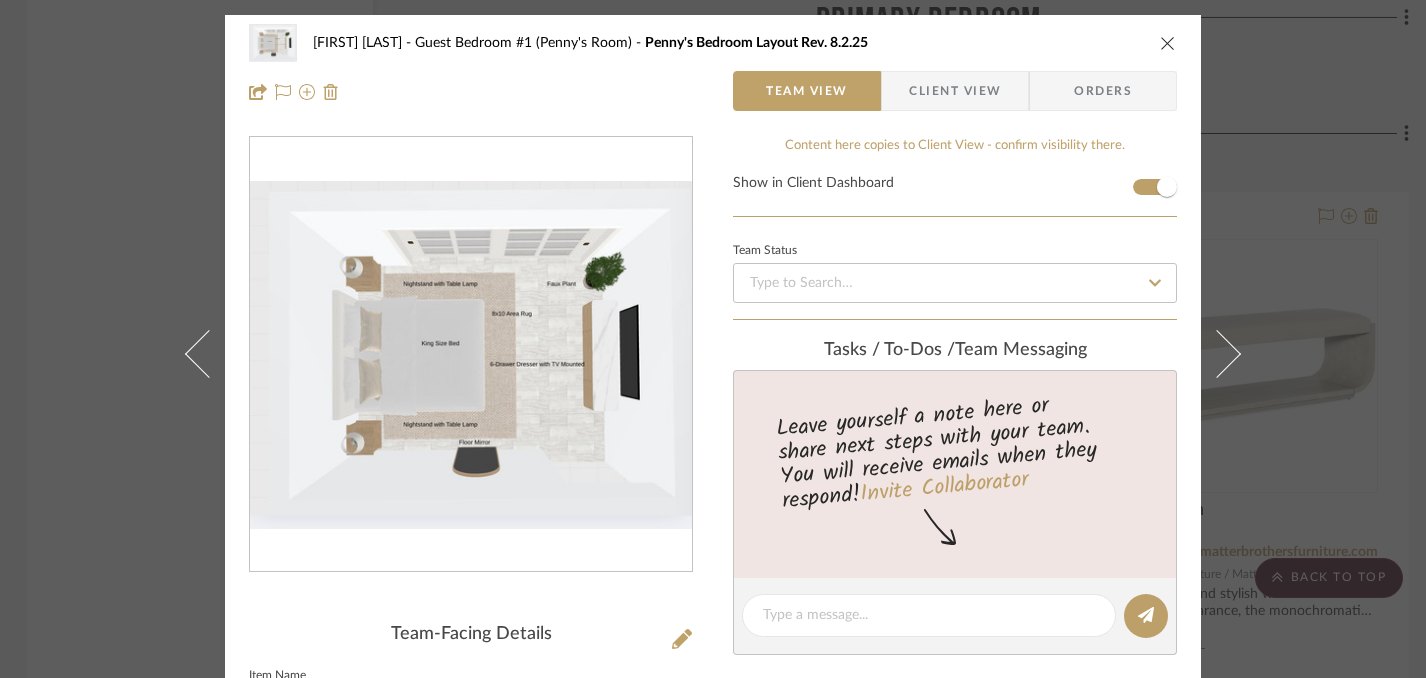 click at bounding box center (1168, 43) 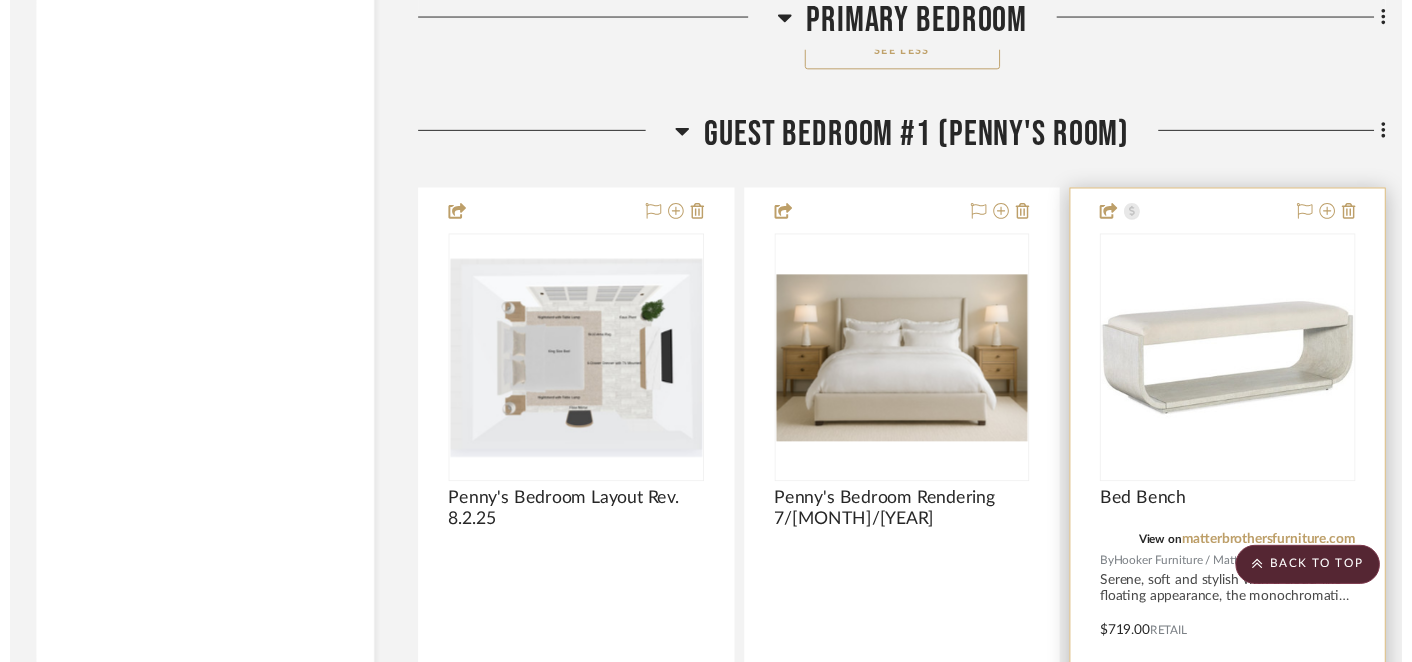 scroll, scrollTop: 14377, scrollLeft: 3, axis: both 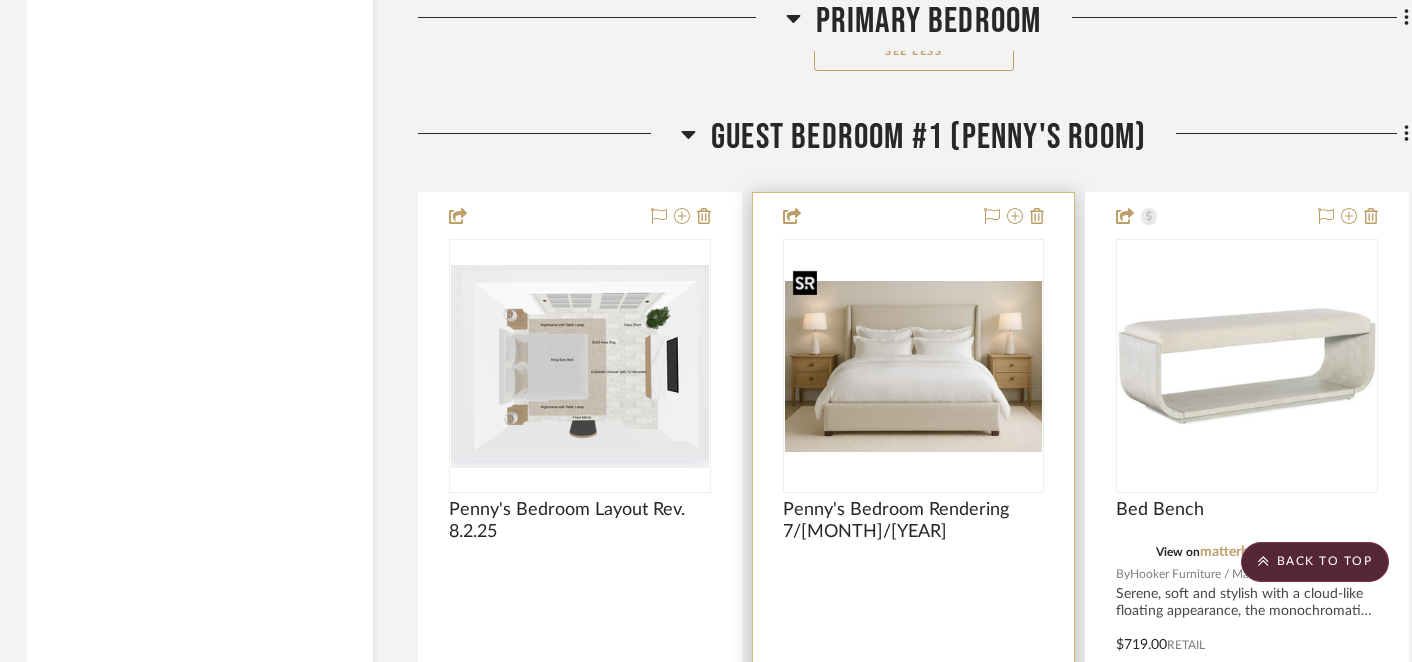click at bounding box center [914, 367] 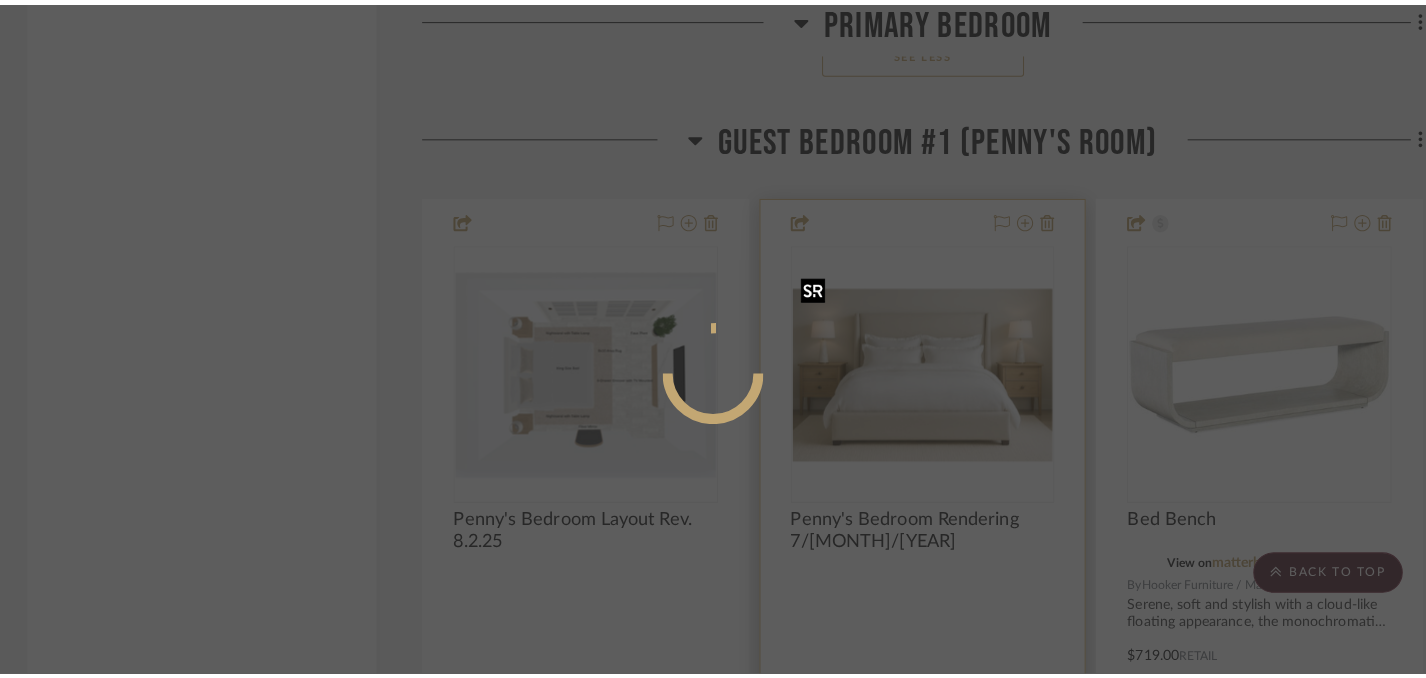 scroll, scrollTop: 0, scrollLeft: 0, axis: both 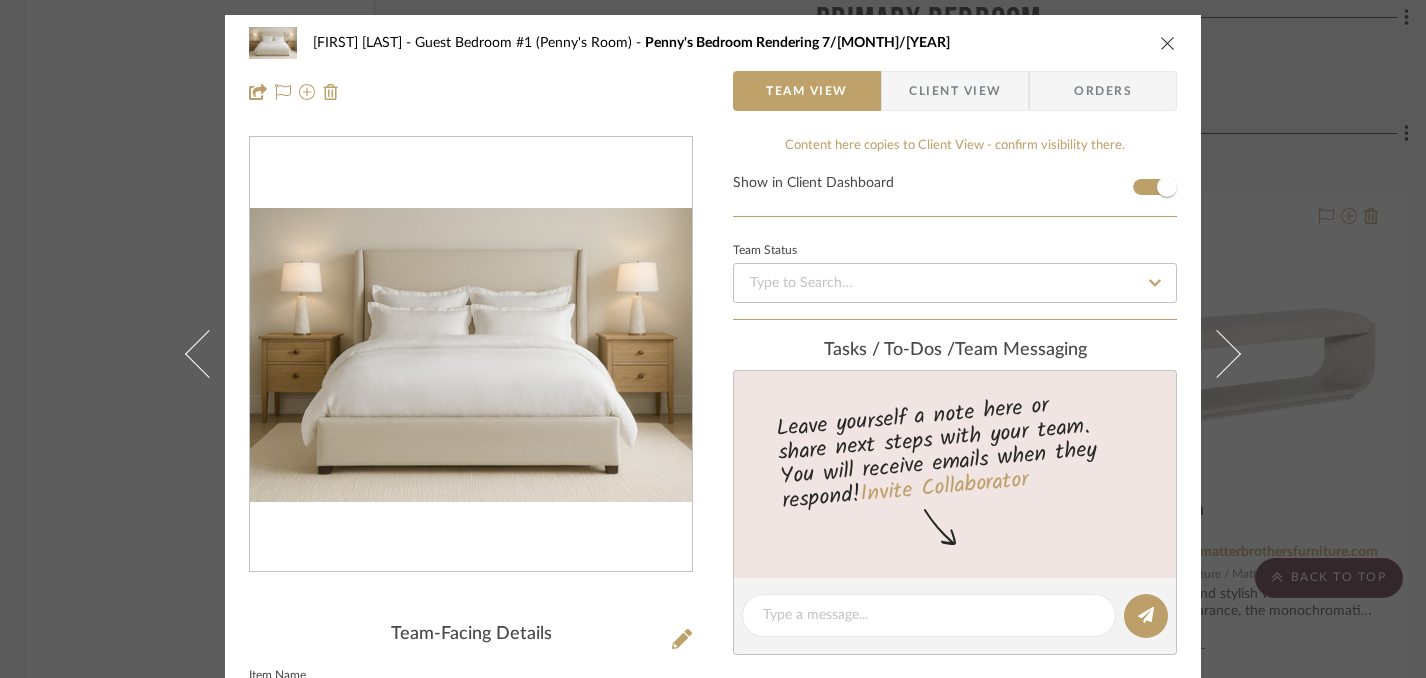 click at bounding box center (1168, 43) 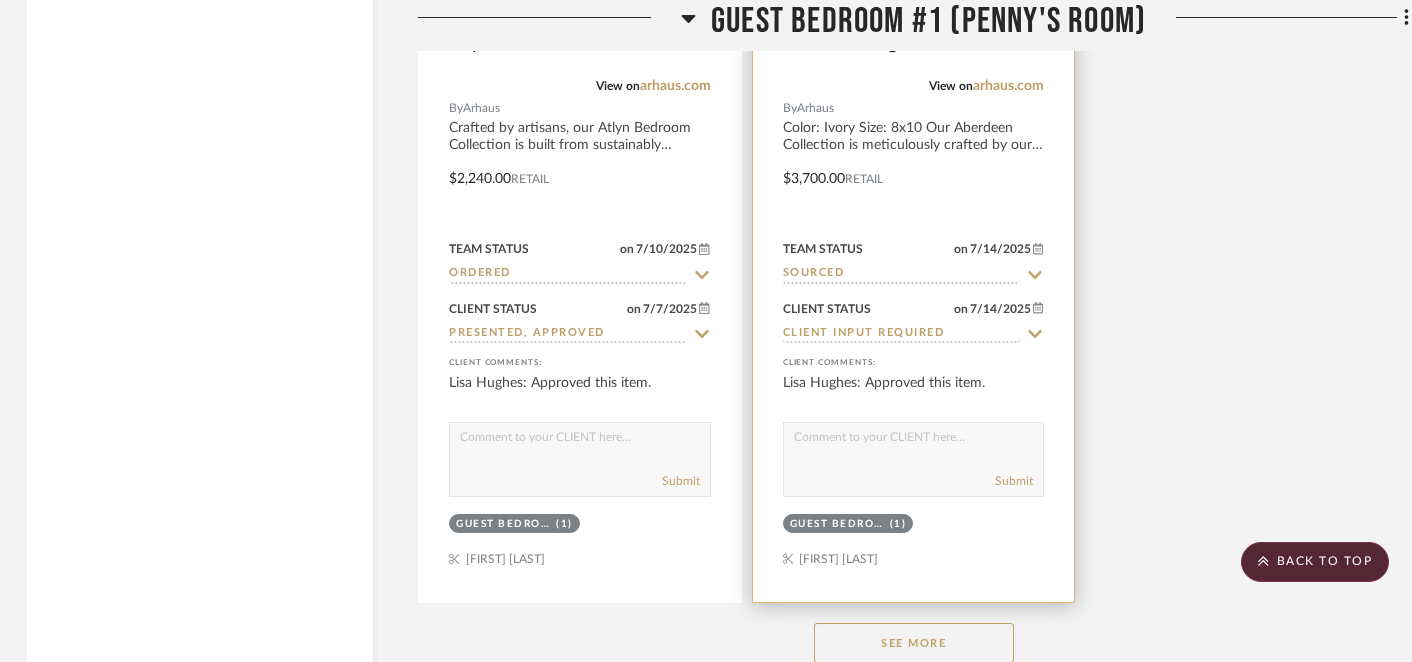 scroll, scrollTop: 16629, scrollLeft: 3, axis: both 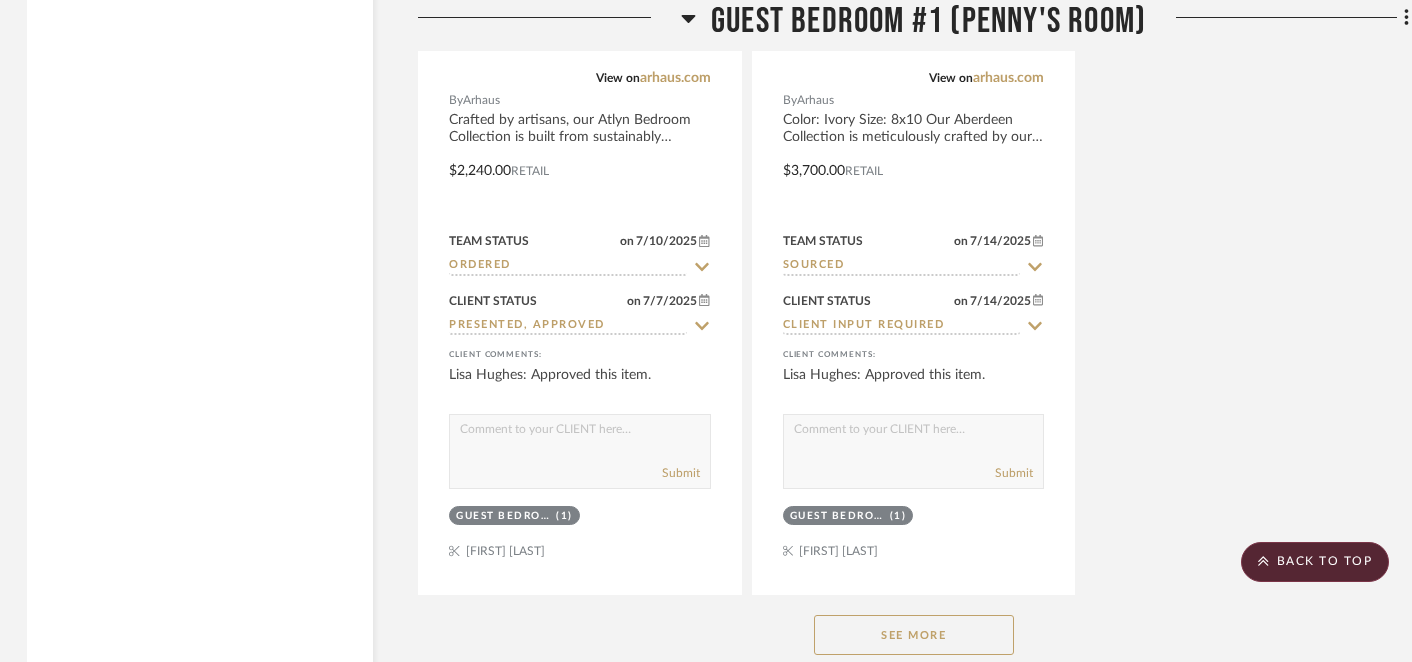 click on "See More" 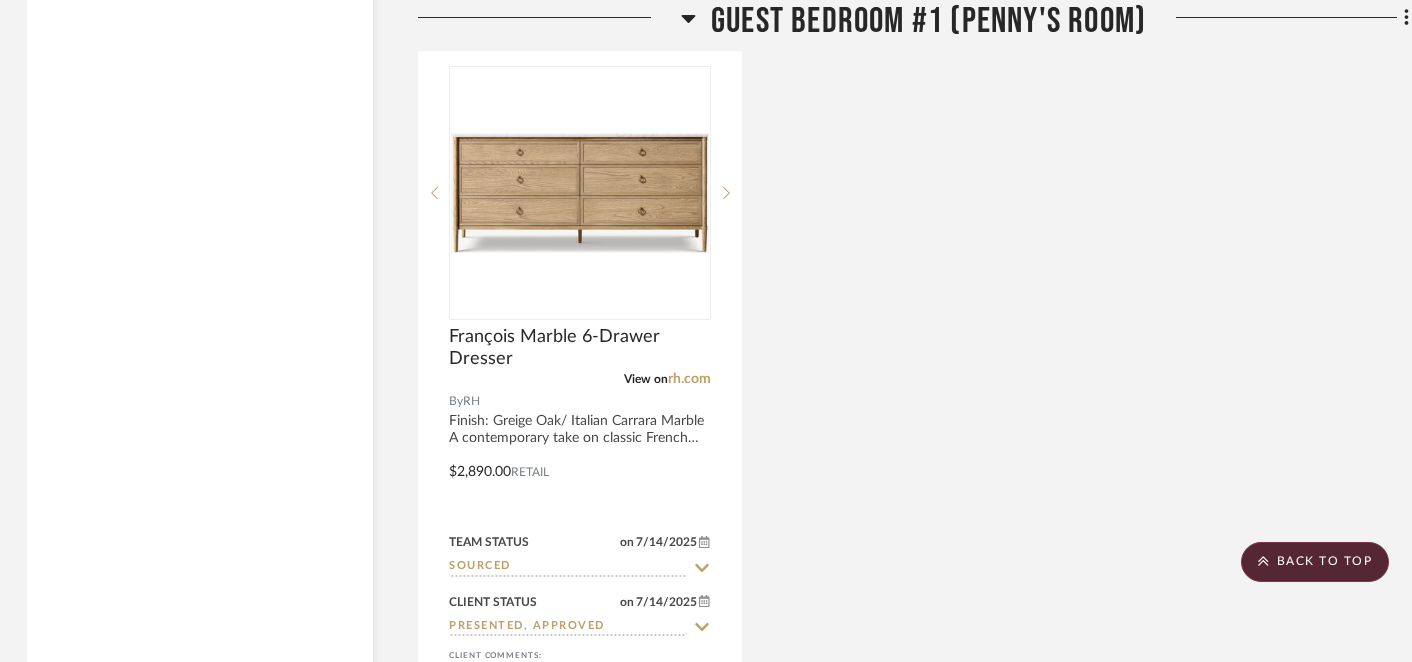 scroll, scrollTop: 17220, scrollLeft: 3, axis: both 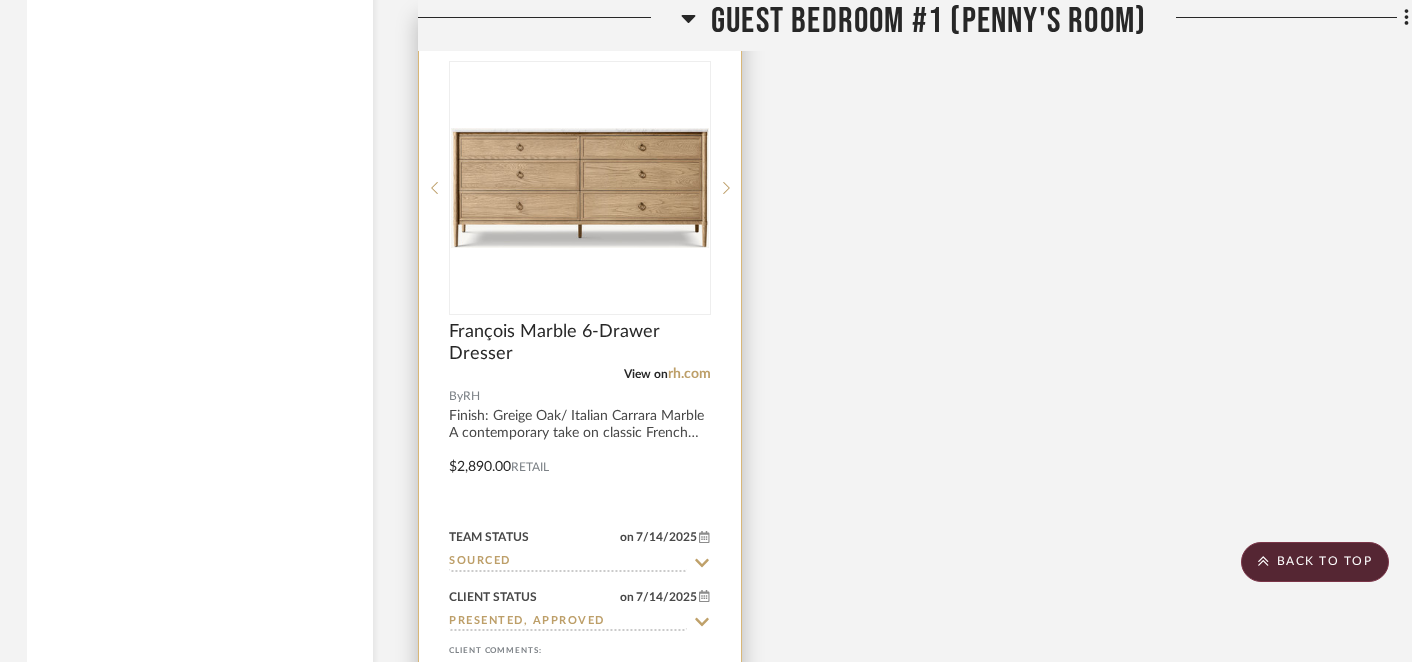 click 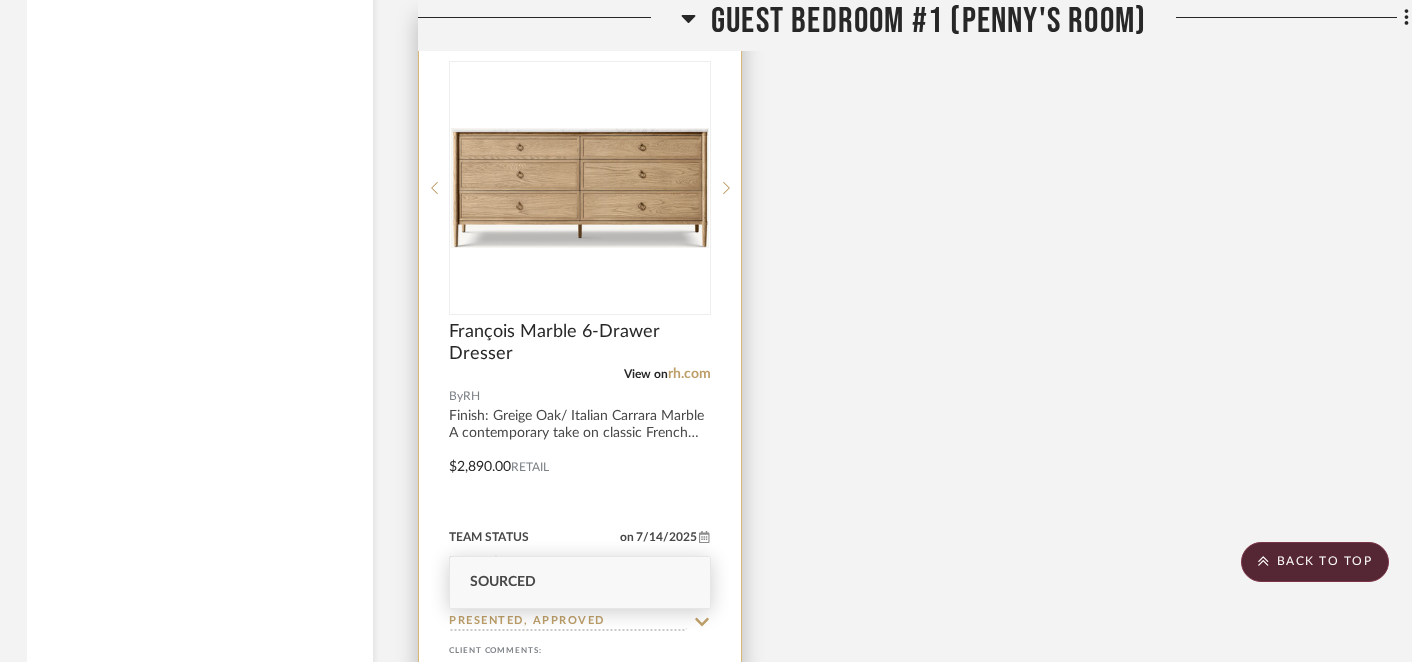 click 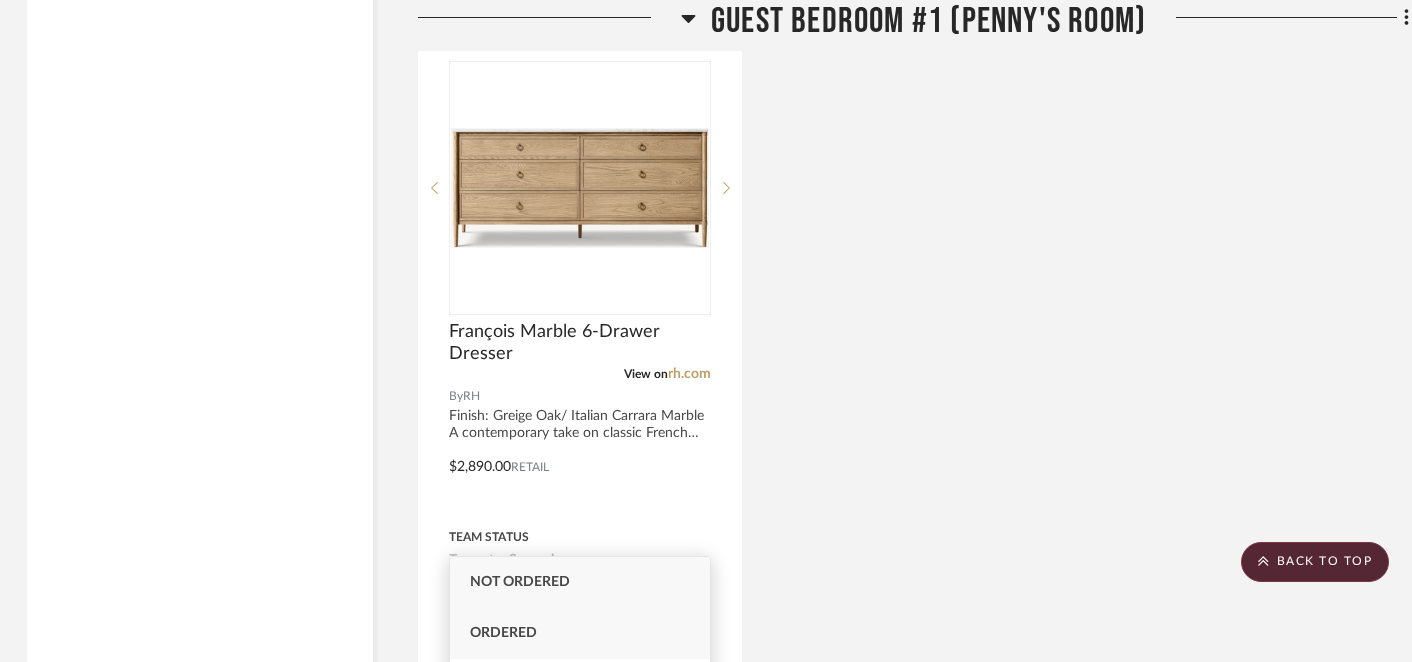 click on "Ordered" at bounding box center [503, 633] 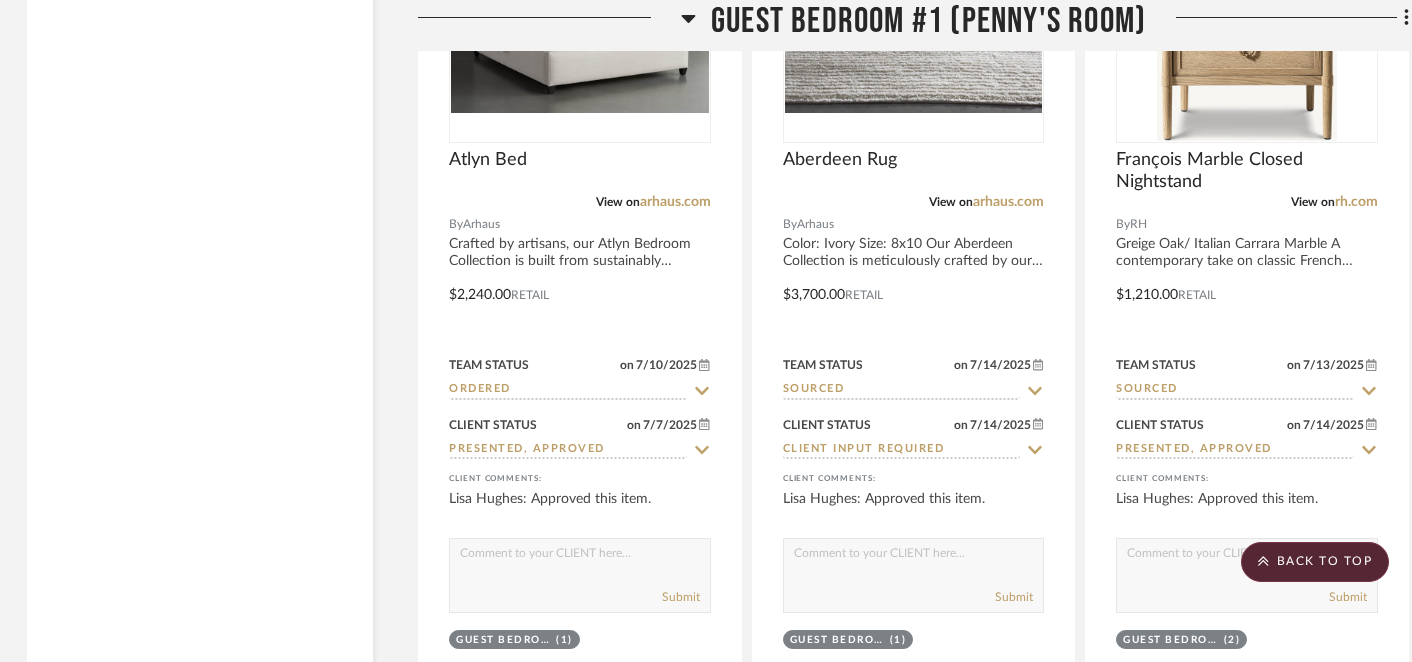 scroll, scrollTop: 16507, scrollLeft: 3, axis: both 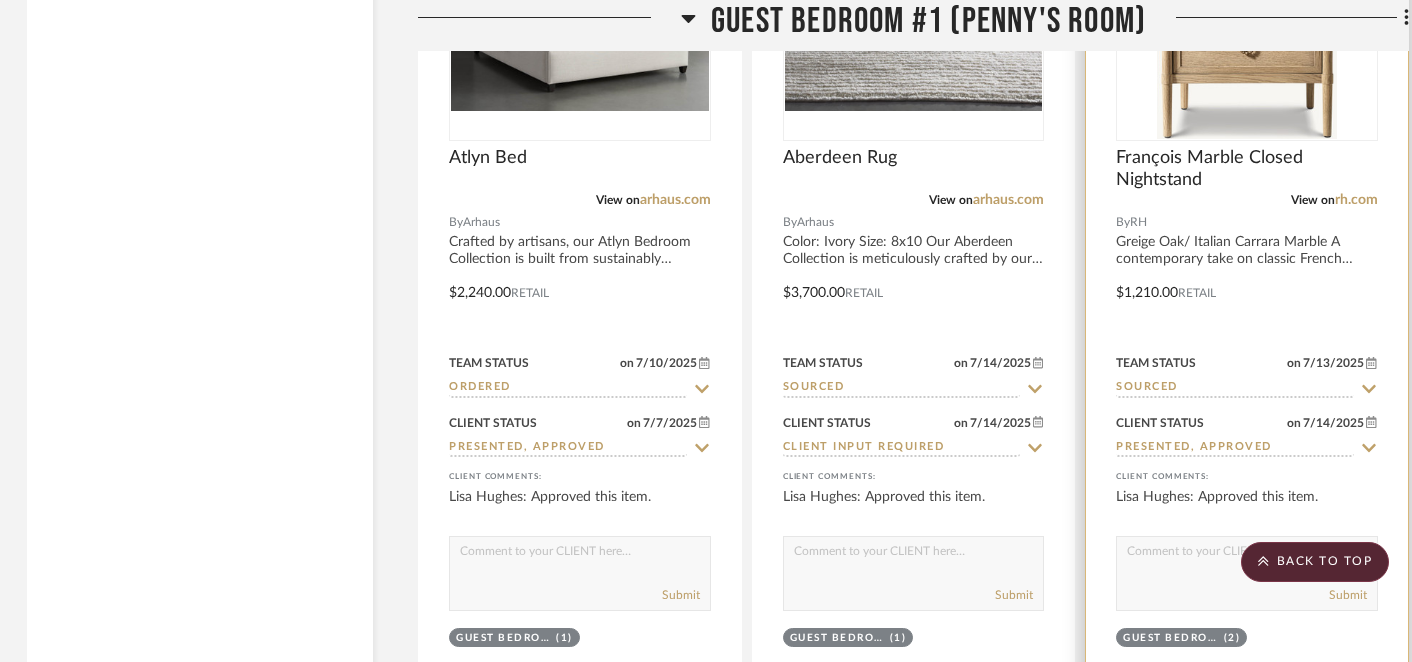 click 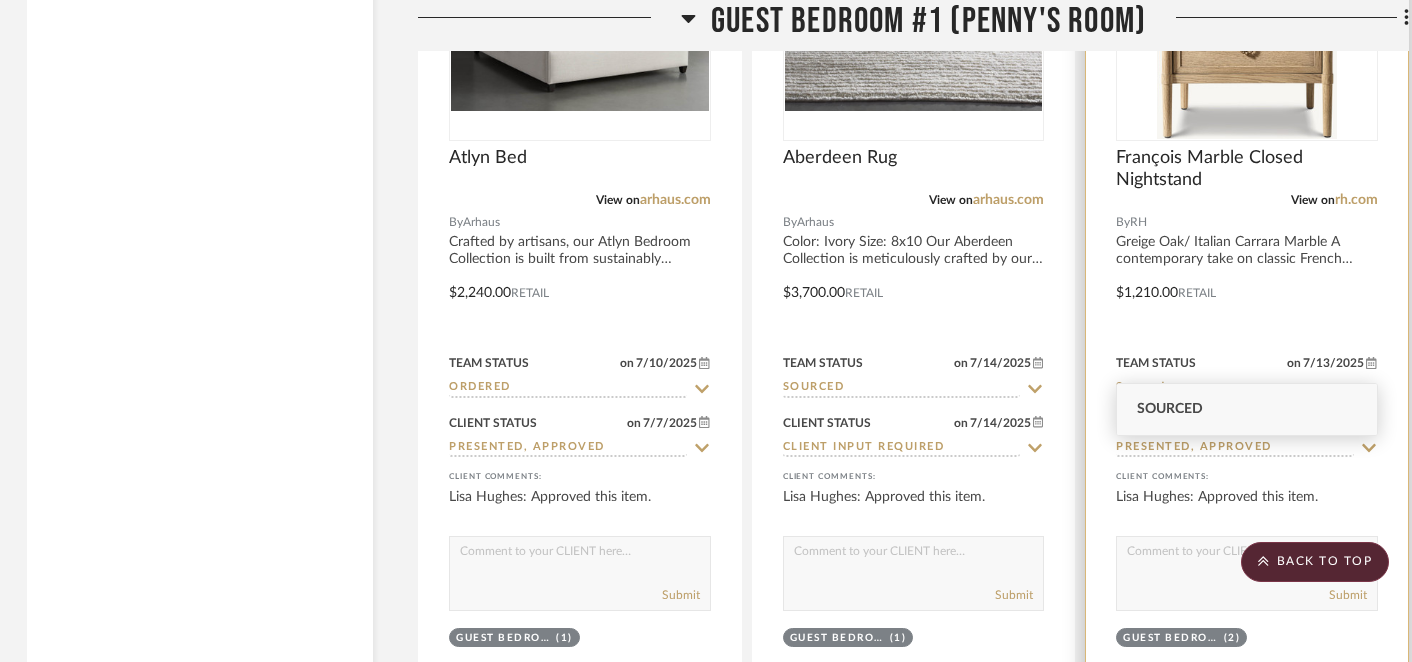 click 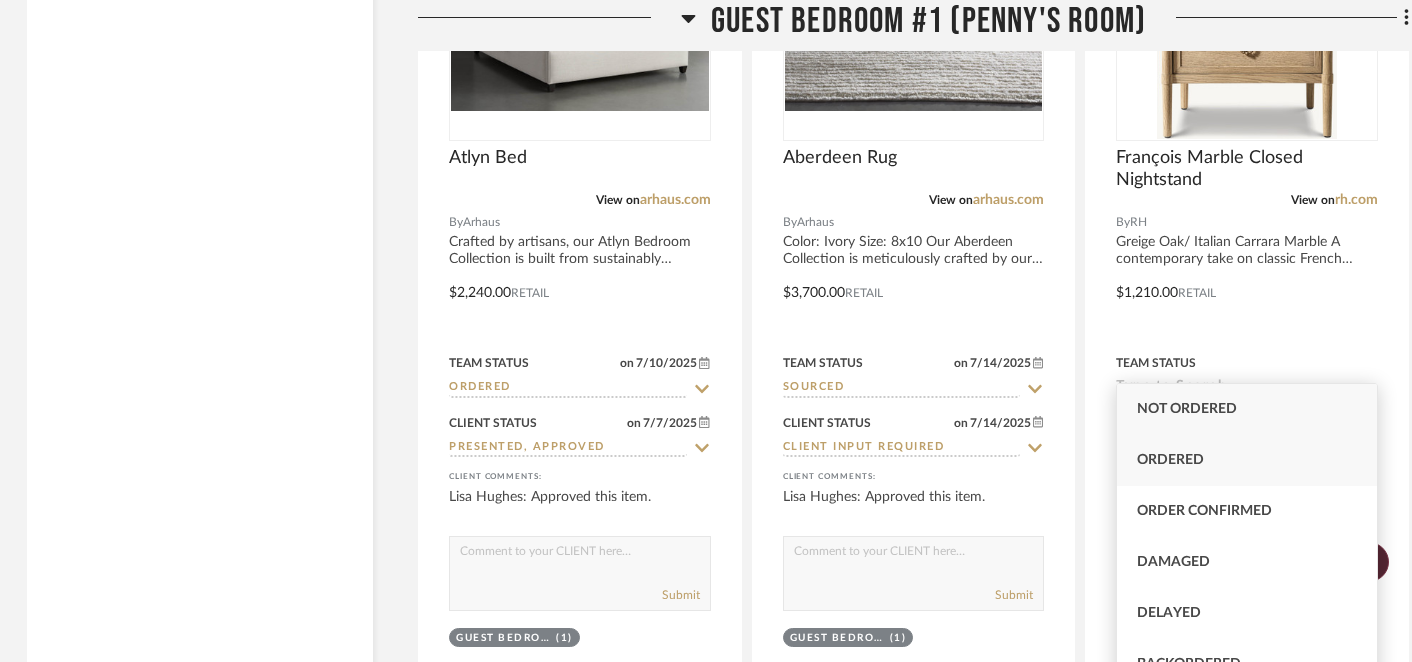 click on "Ordered" at bounding box center [1247, 460] 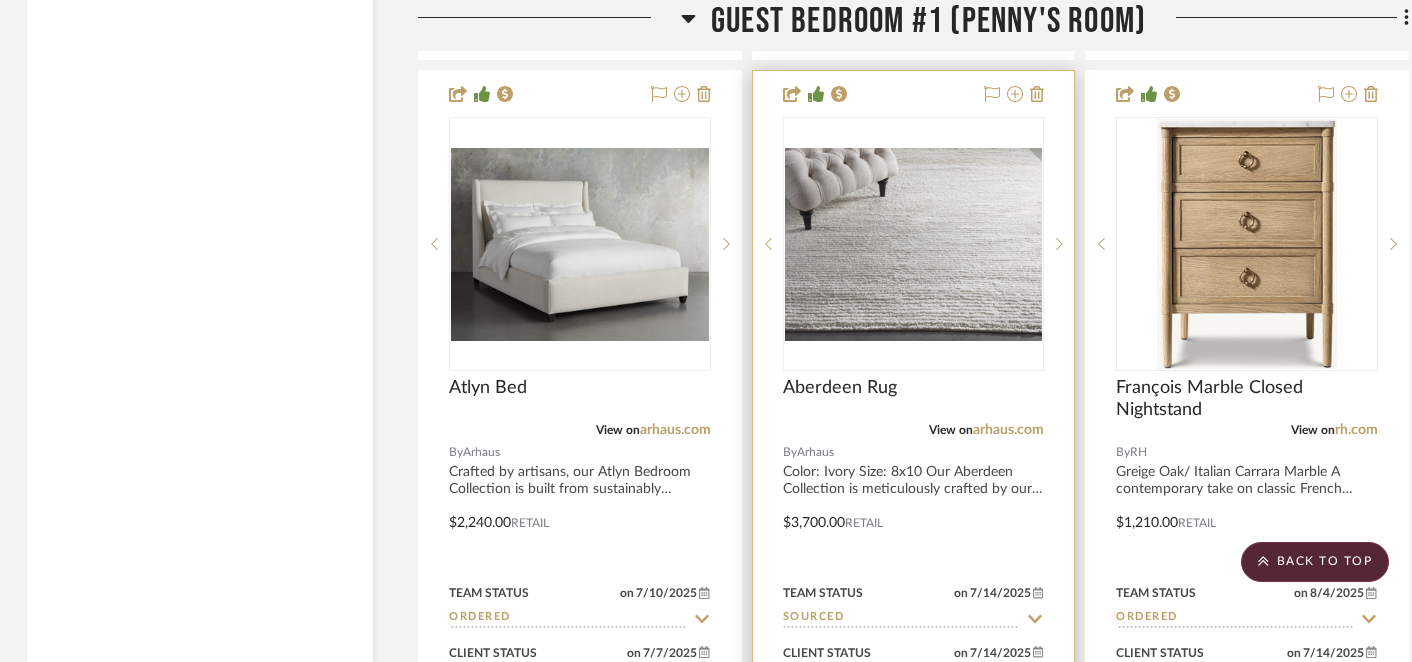 scroll, scrollTop: 16275, scrollLeft: 3, axis: both 